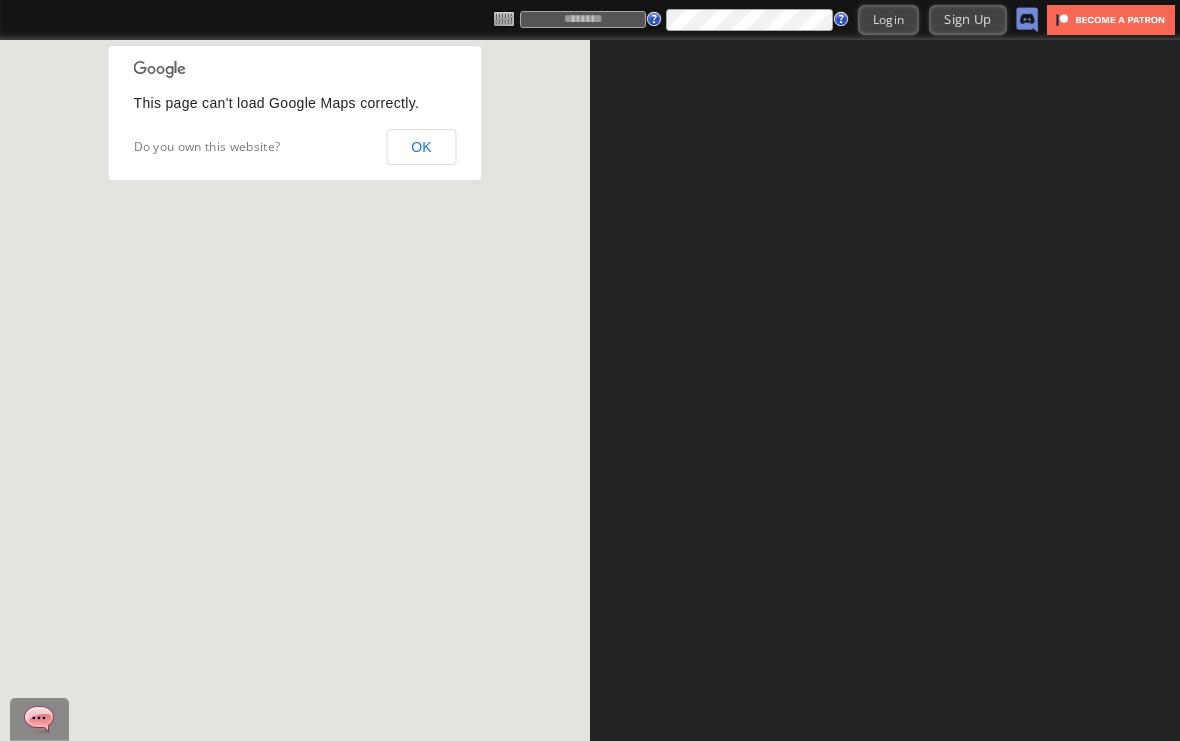 scroll, scrollTop: 0, scrollLeft: 0, axis: both 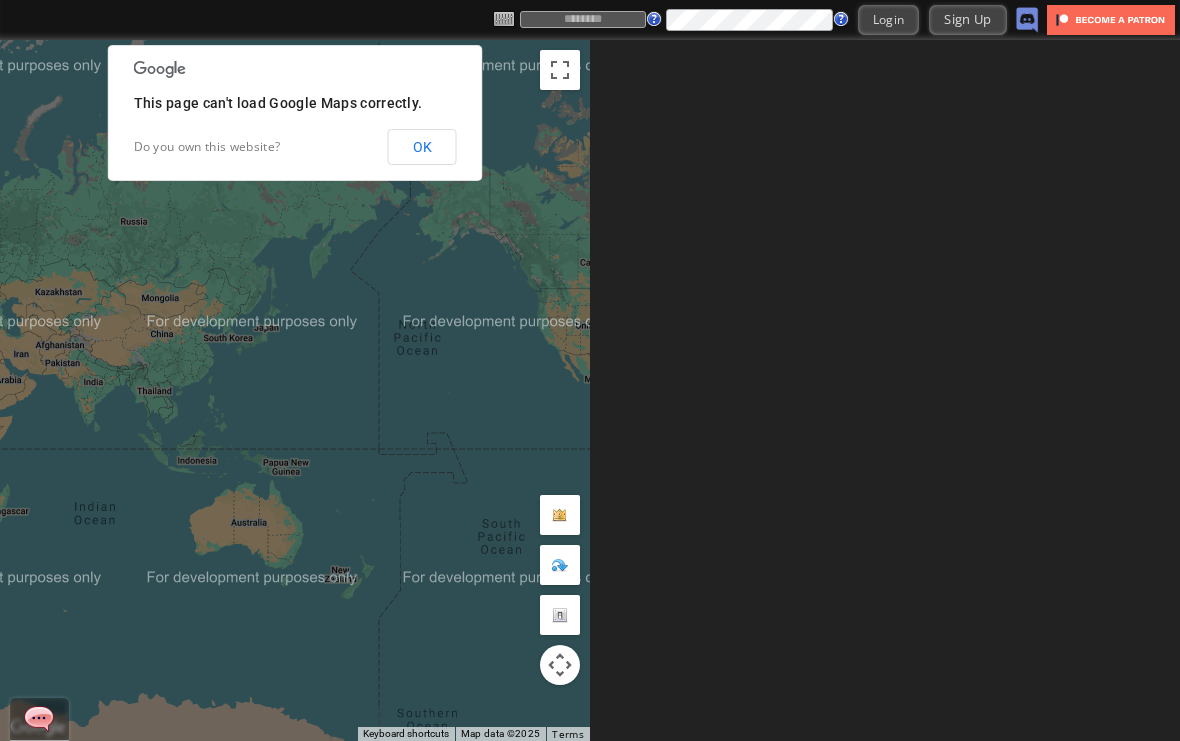 click on "OK" at bounding box center [422, 147] 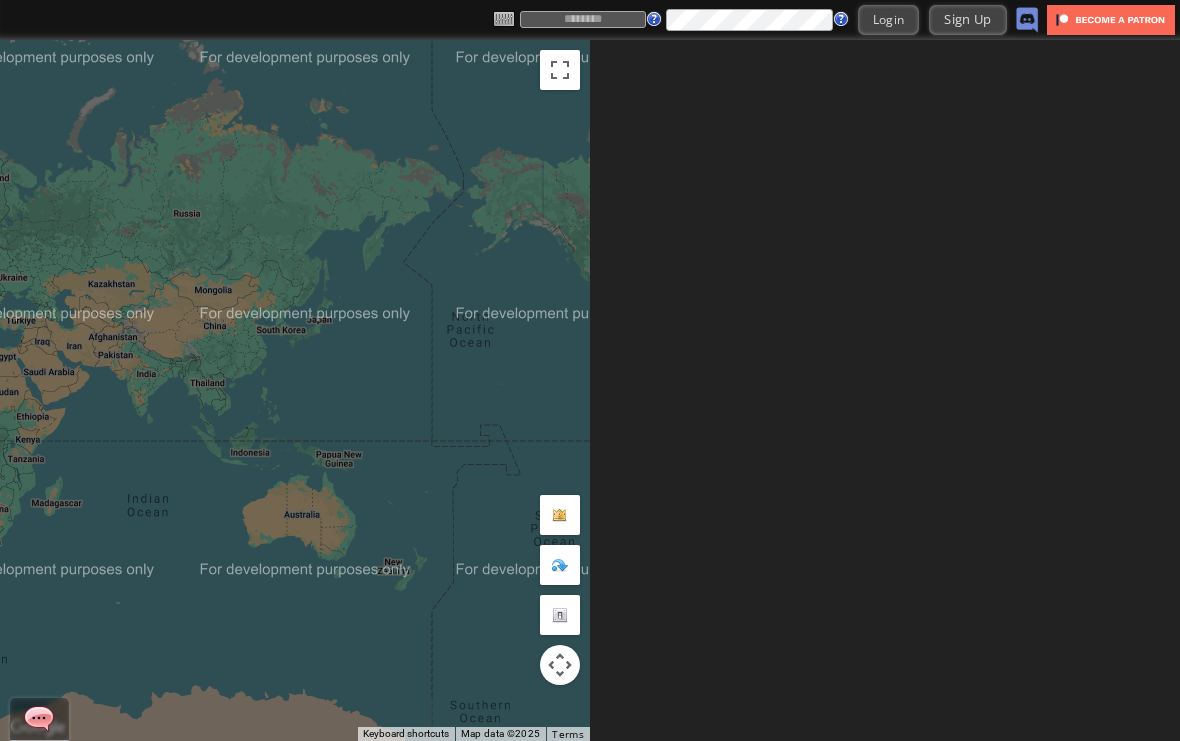 click at bounding box center [583, 19] 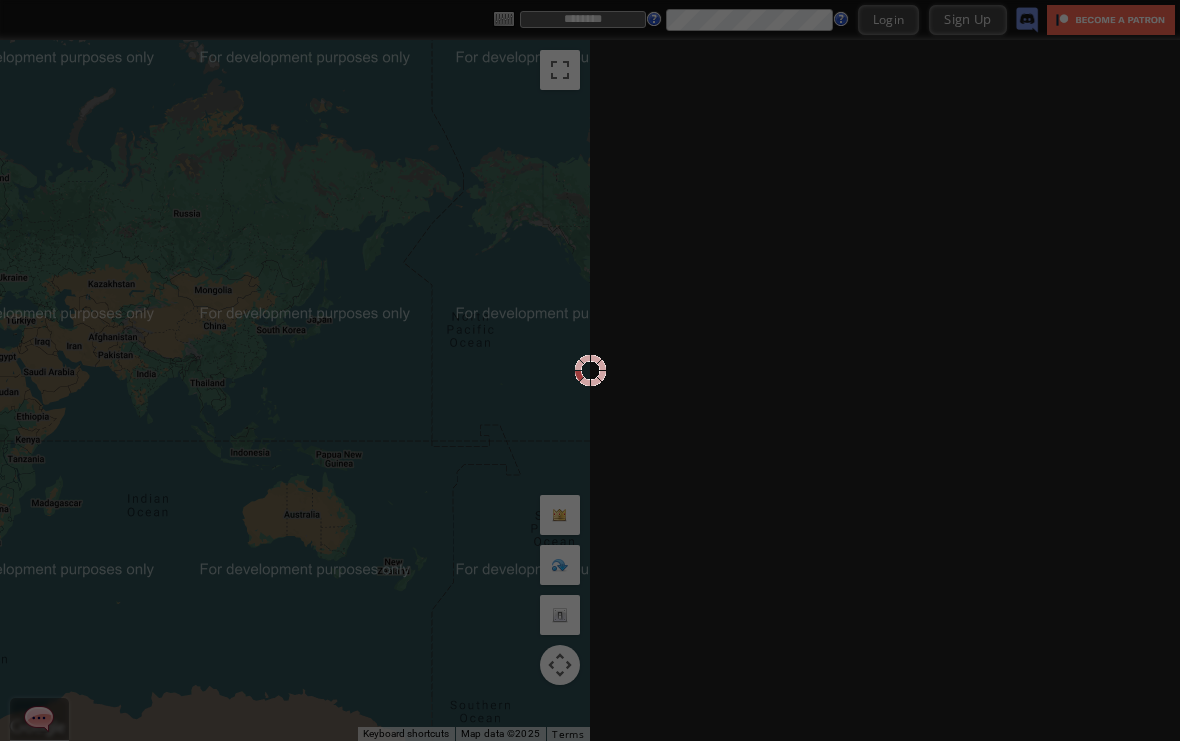 click at bounding box center (590, 370) 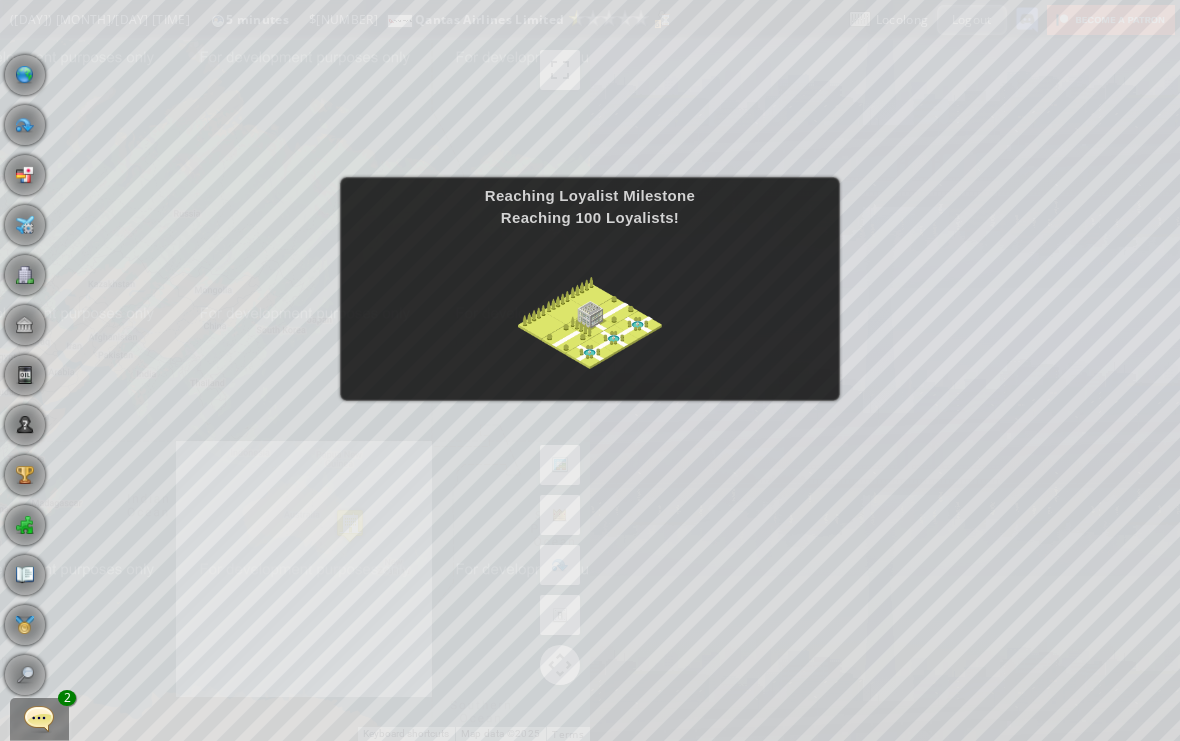 click at bounding box center [590, 306] 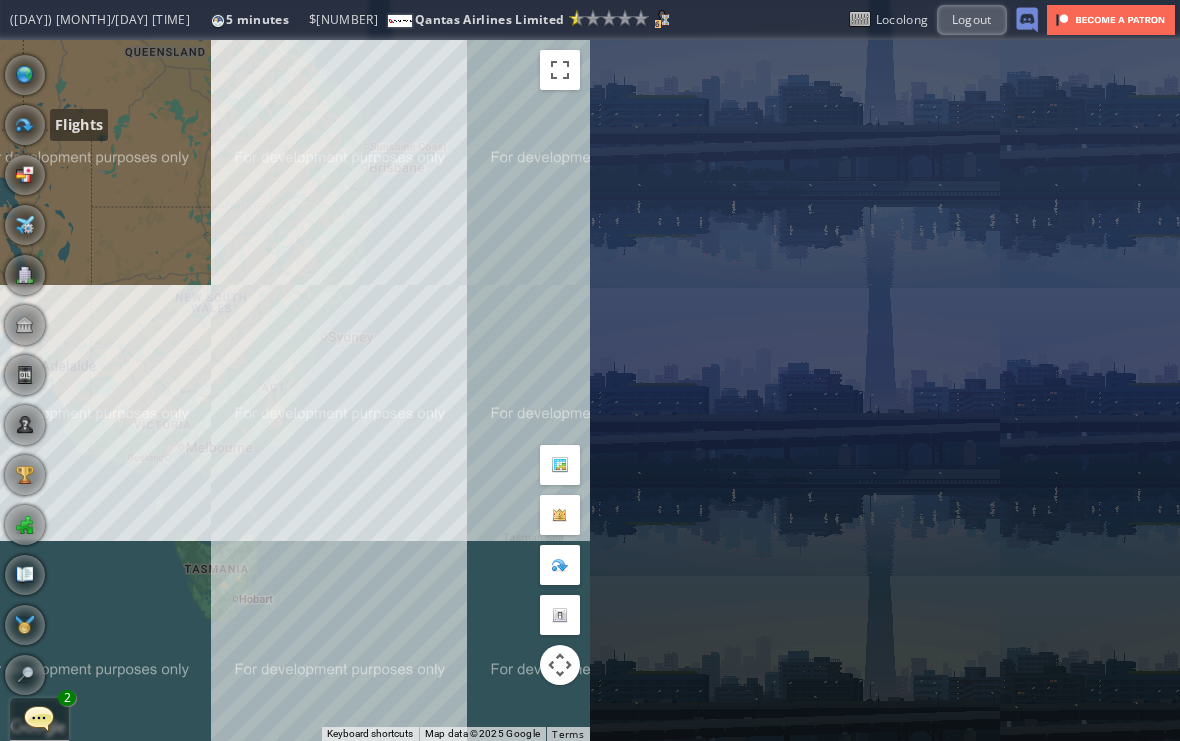 click at bounding box center (25, 125) 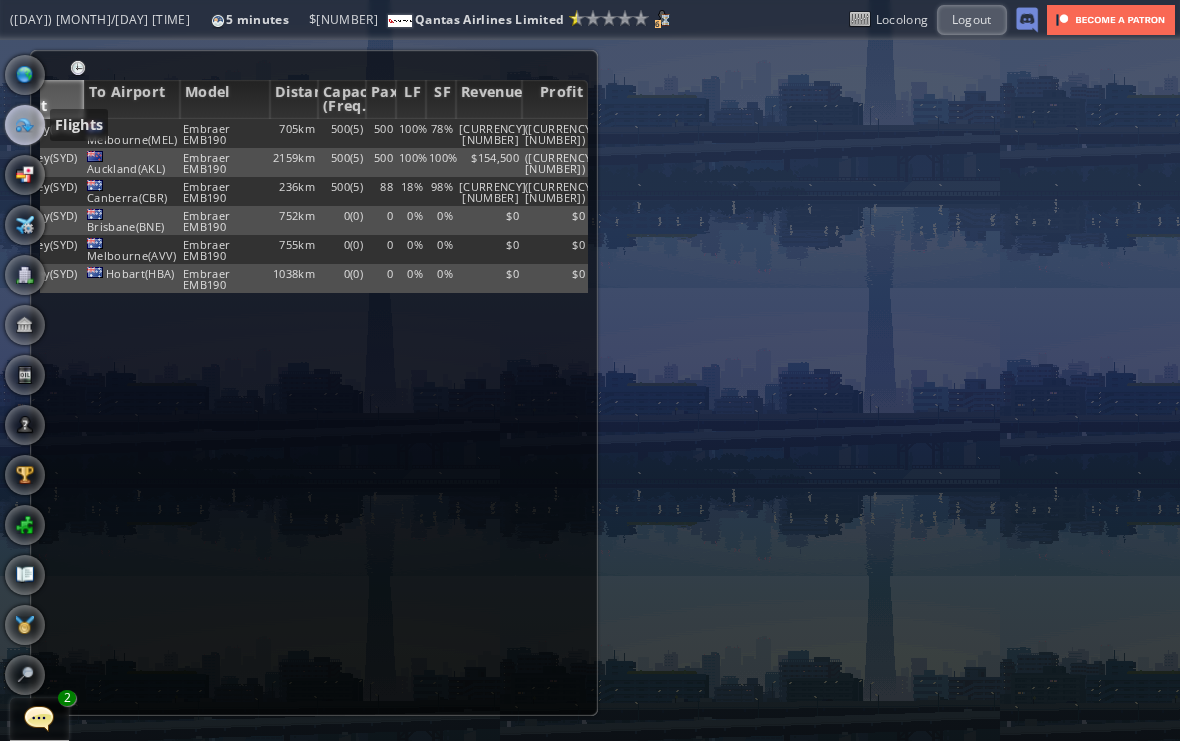 scroll, scrollTop: 0, scrollLeft: 52, axis: horizontal 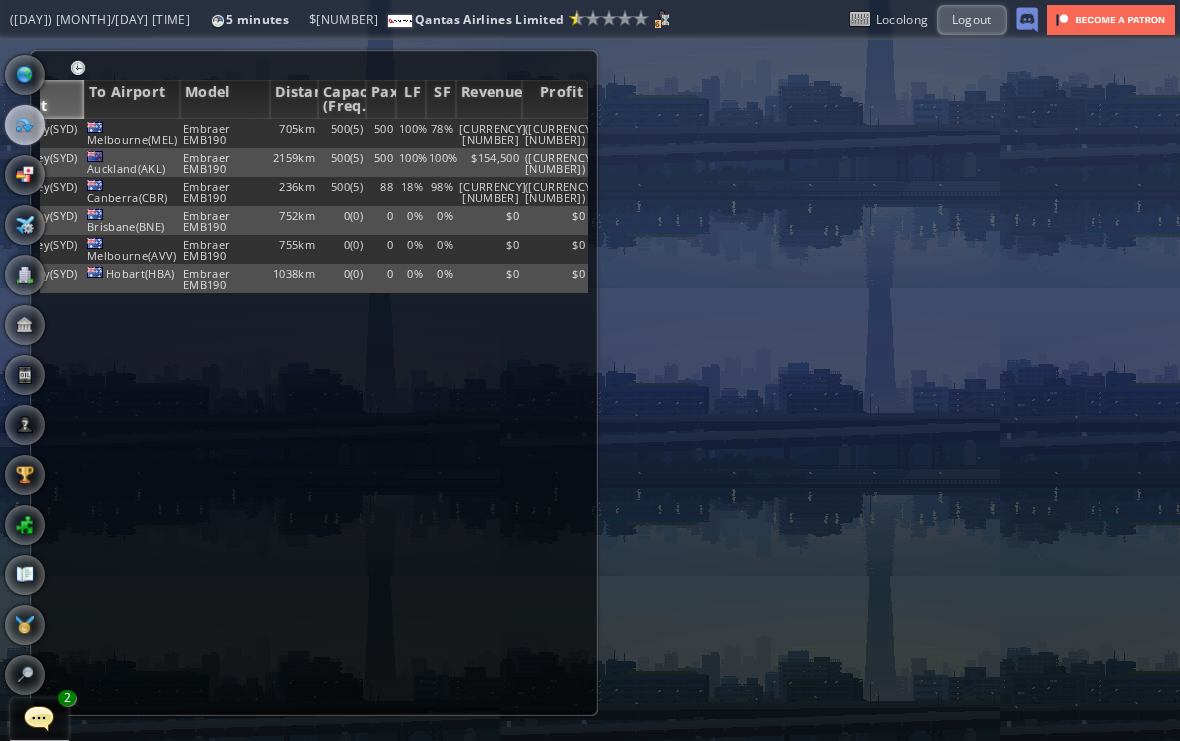click on "([CURRENCY][NUMBER])" at bounding box center (555, 133) 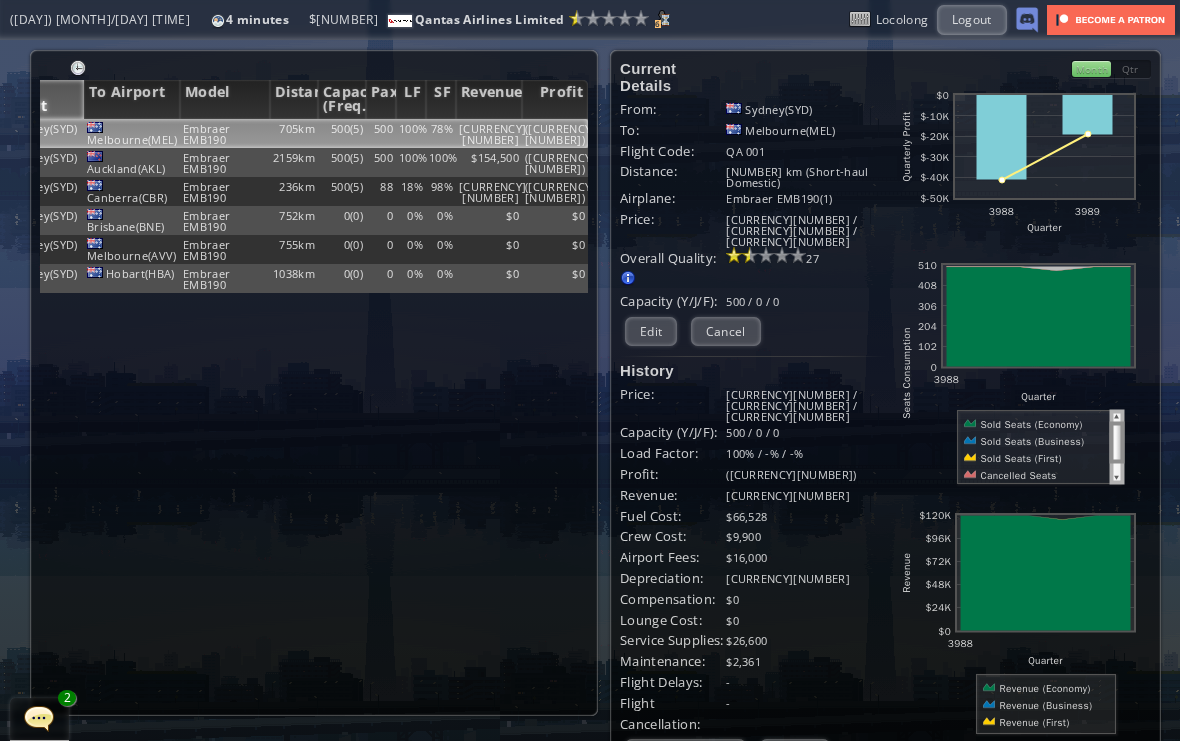 click on "([CURRENCY][NUMBER])" at bounding box center [555, 133] 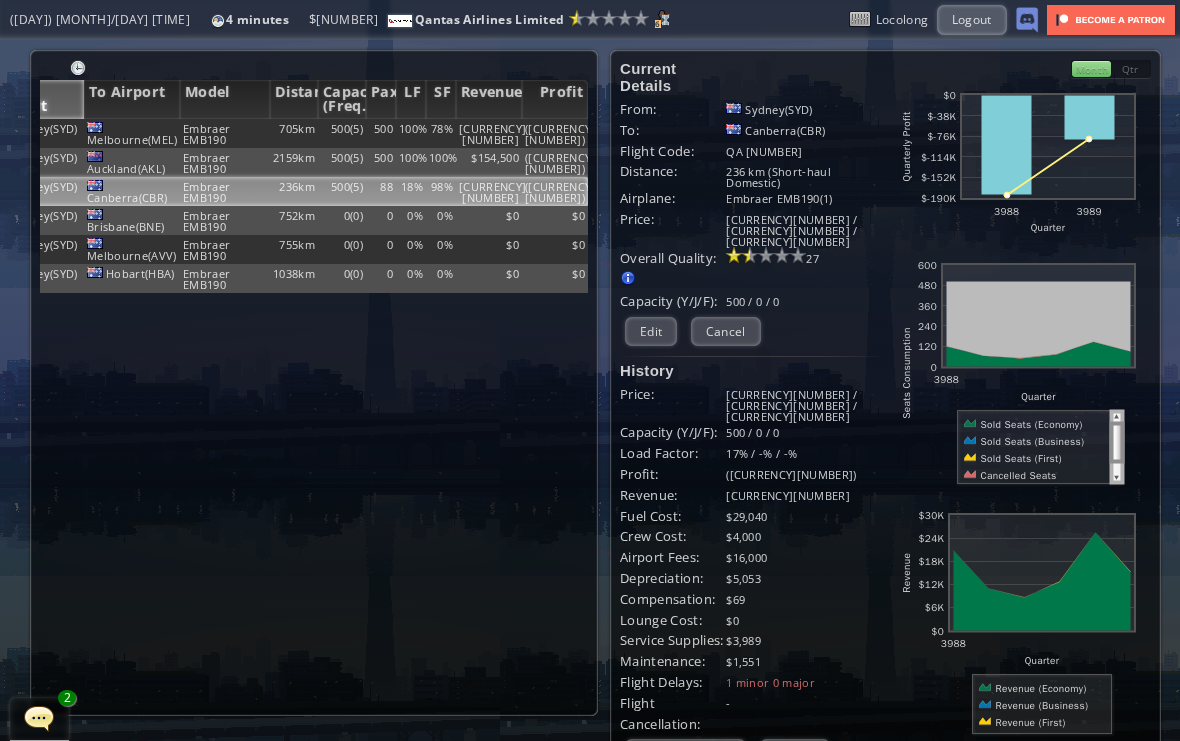 click on "Survey" at bounding box center (795, 753) 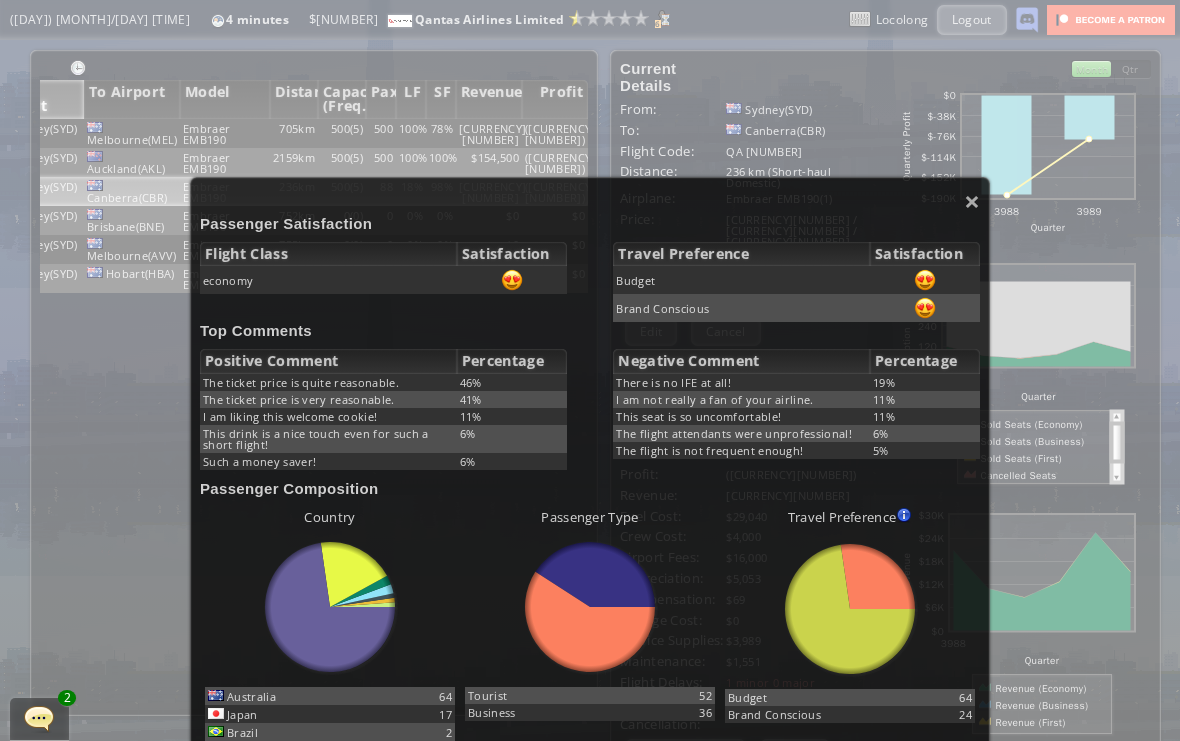 click on "×" at bounding box center (972, 201) 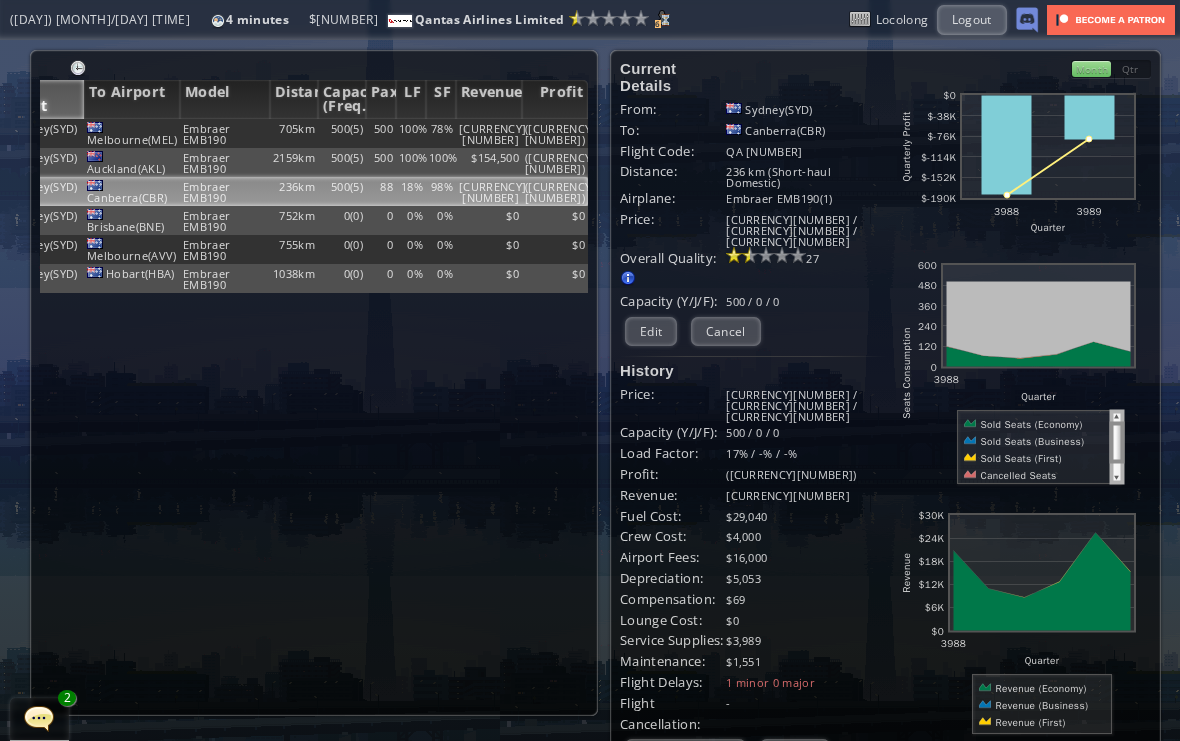 click on "Edit" at bounding box center (651, 331) 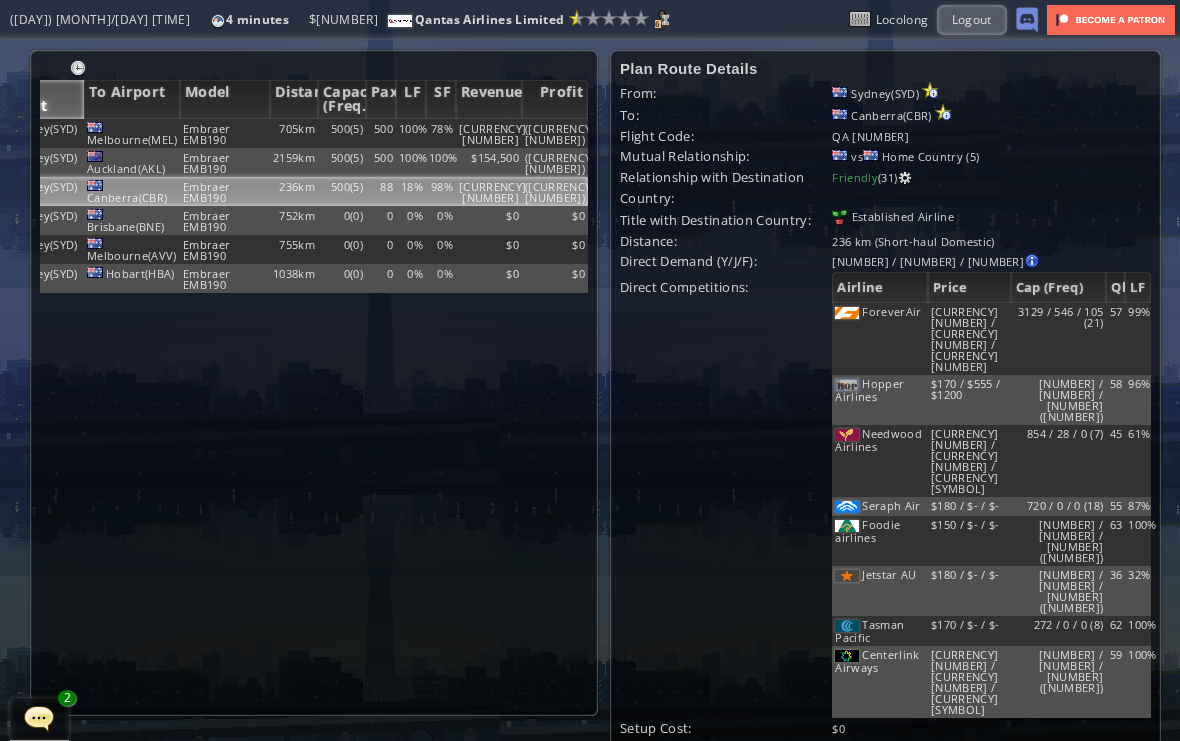 scroll, scrollTop: 36, scrollLeft: 0, axis: vertical 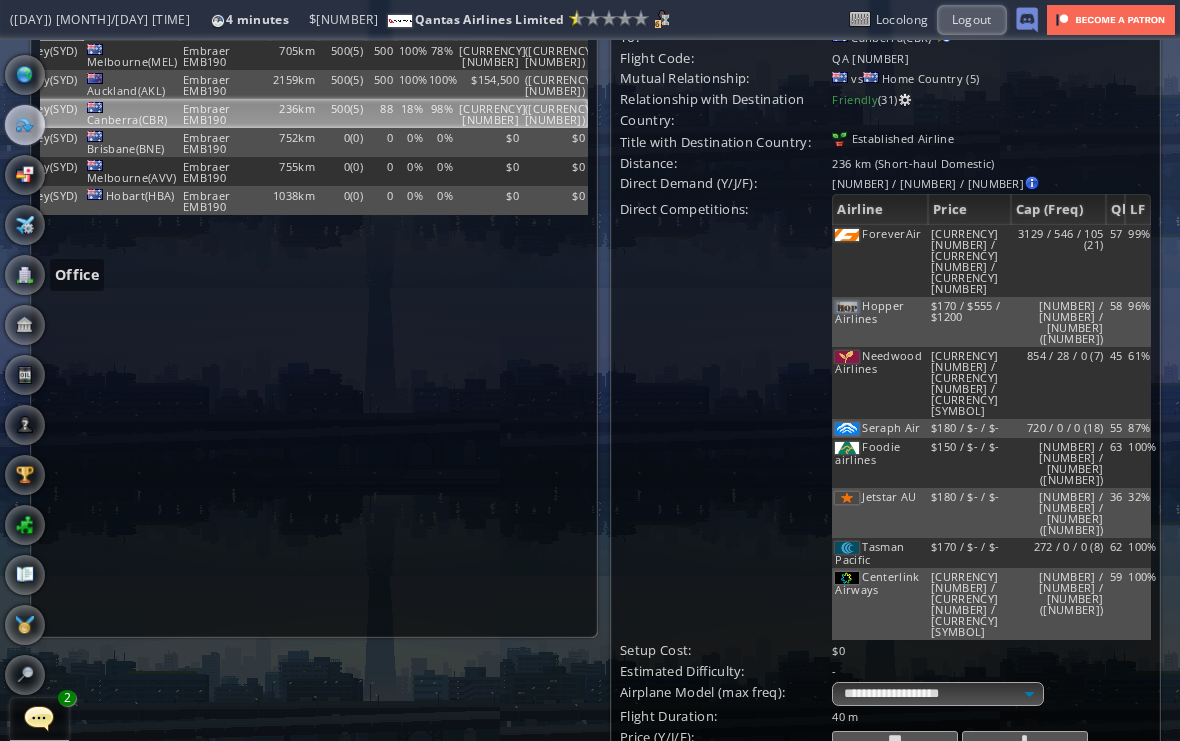 click at bounding box center [25, 275] 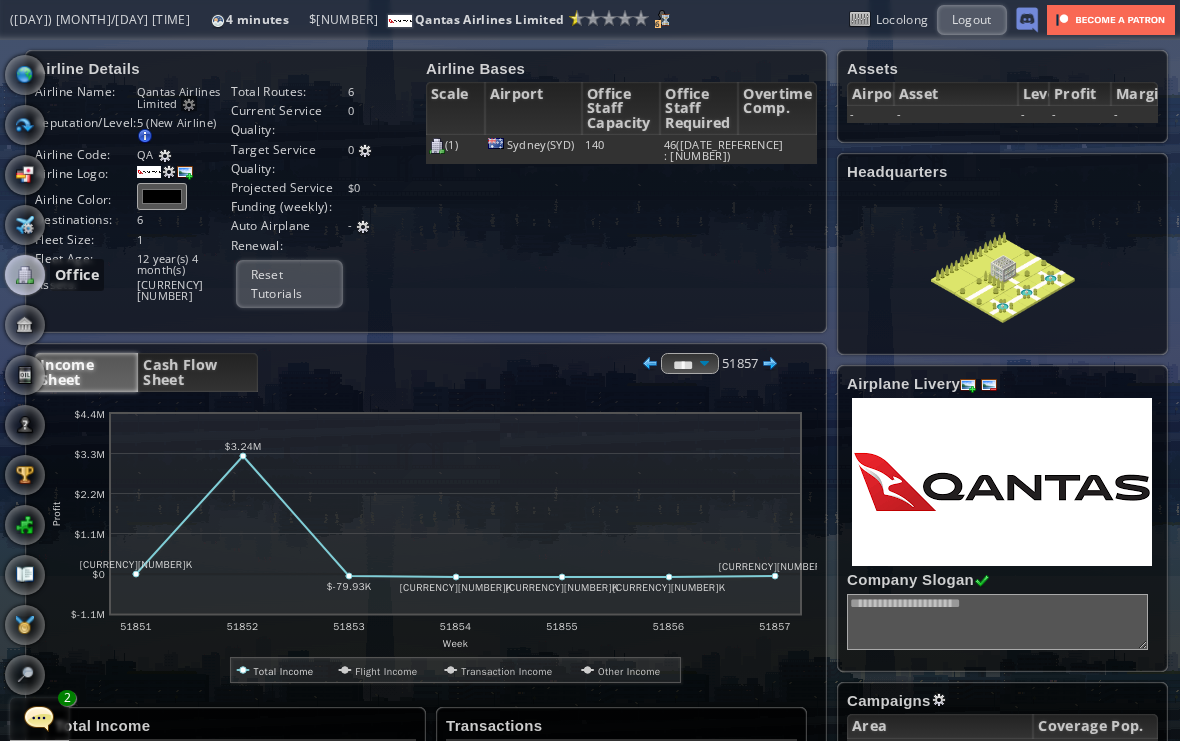 scroll, scrollTop: 0, scrollLeft: 8, axis: horizontal 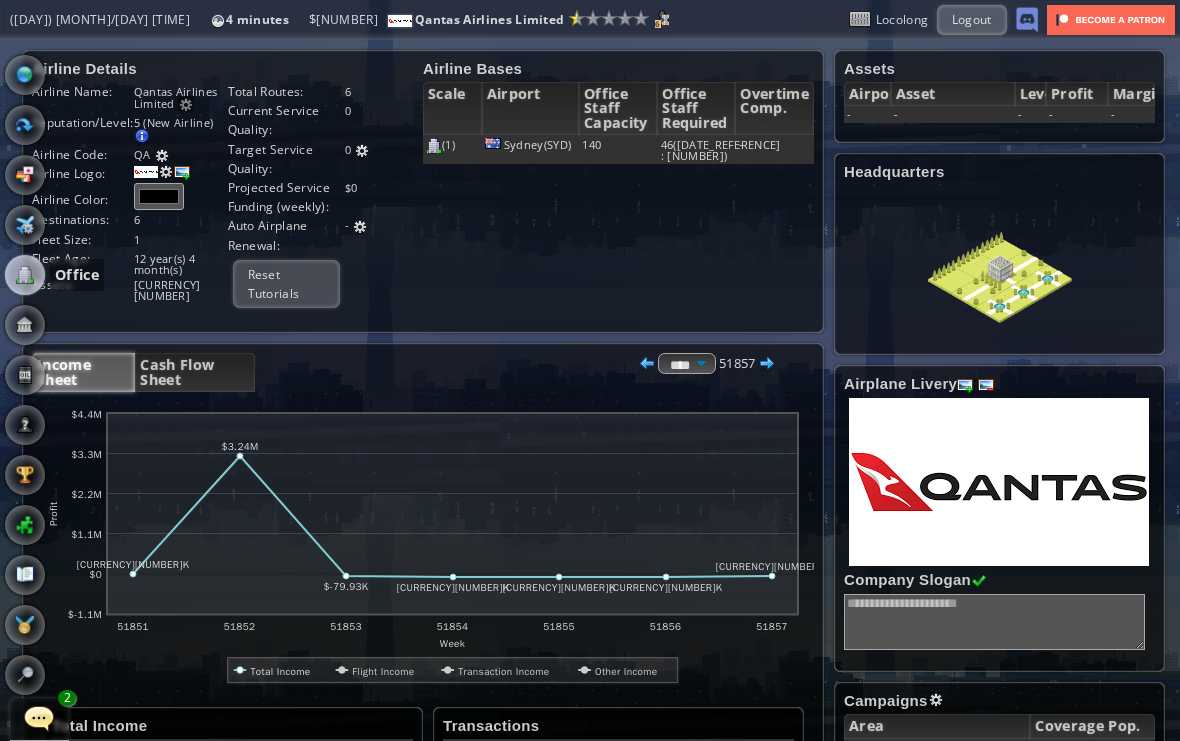 click at bounding box center [362, 151] 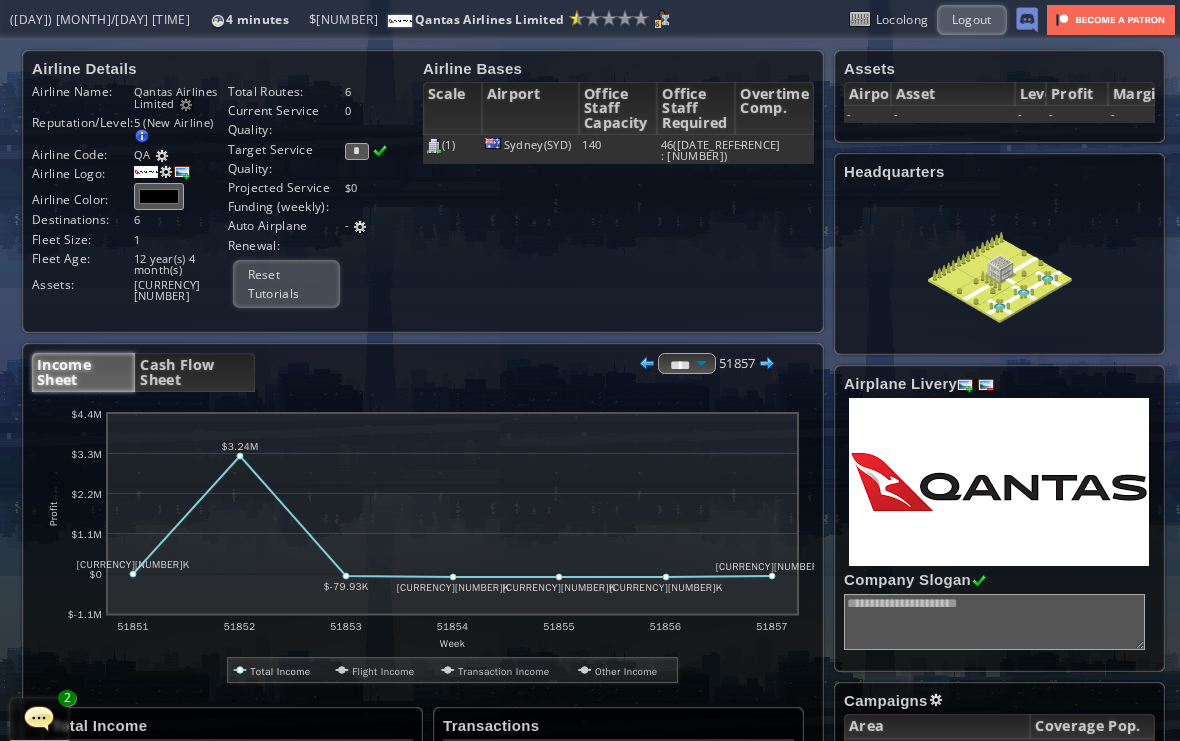click on "*" at bounding box center [357, 151] 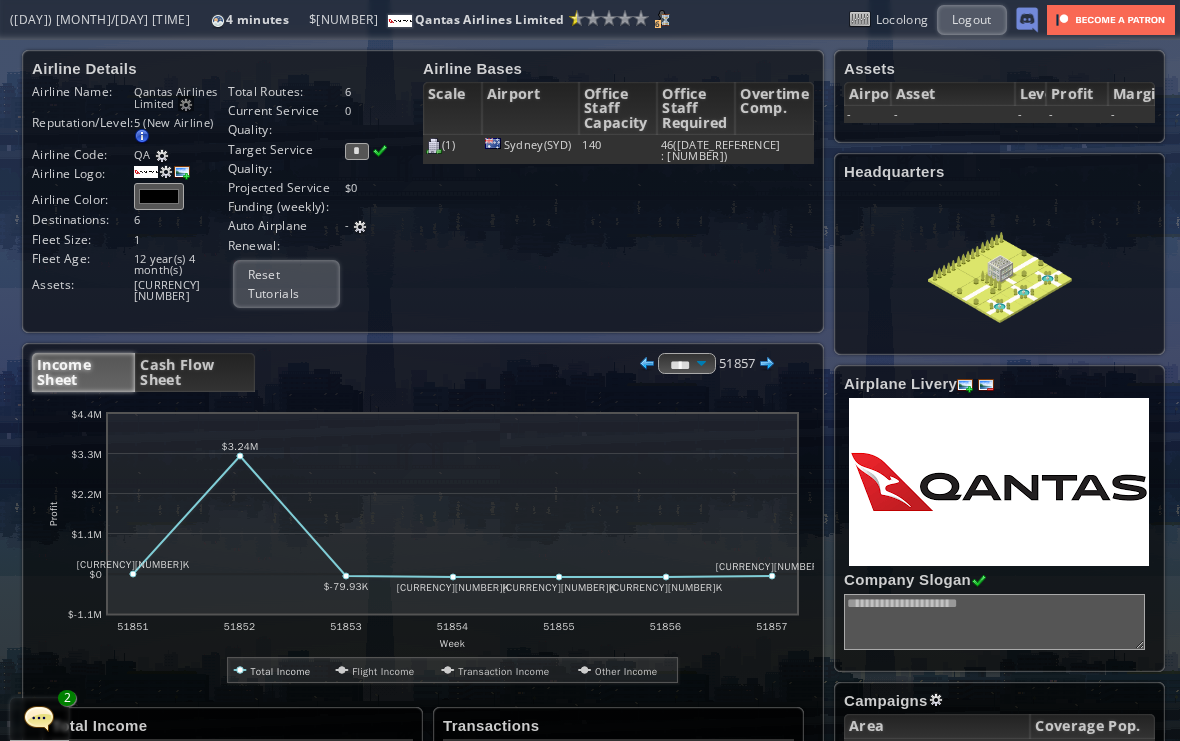 scroll, scrollTop: 0, scrollLeft: 0, axis: both 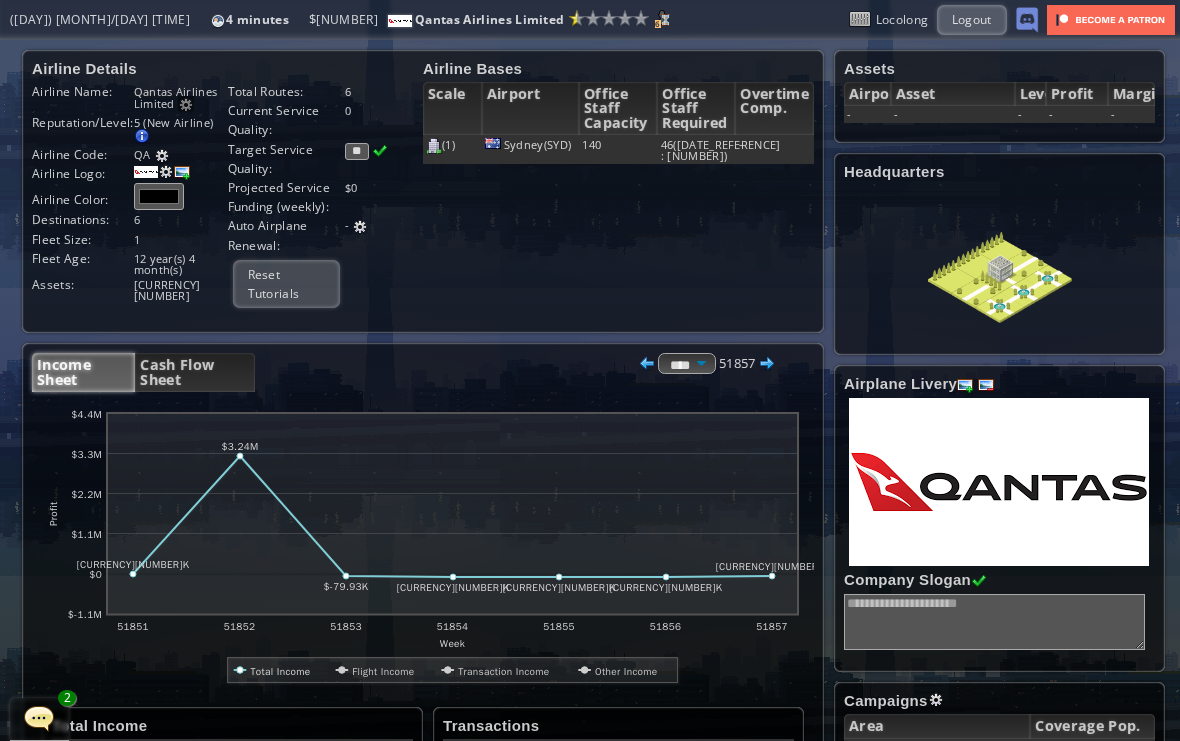type on "**" 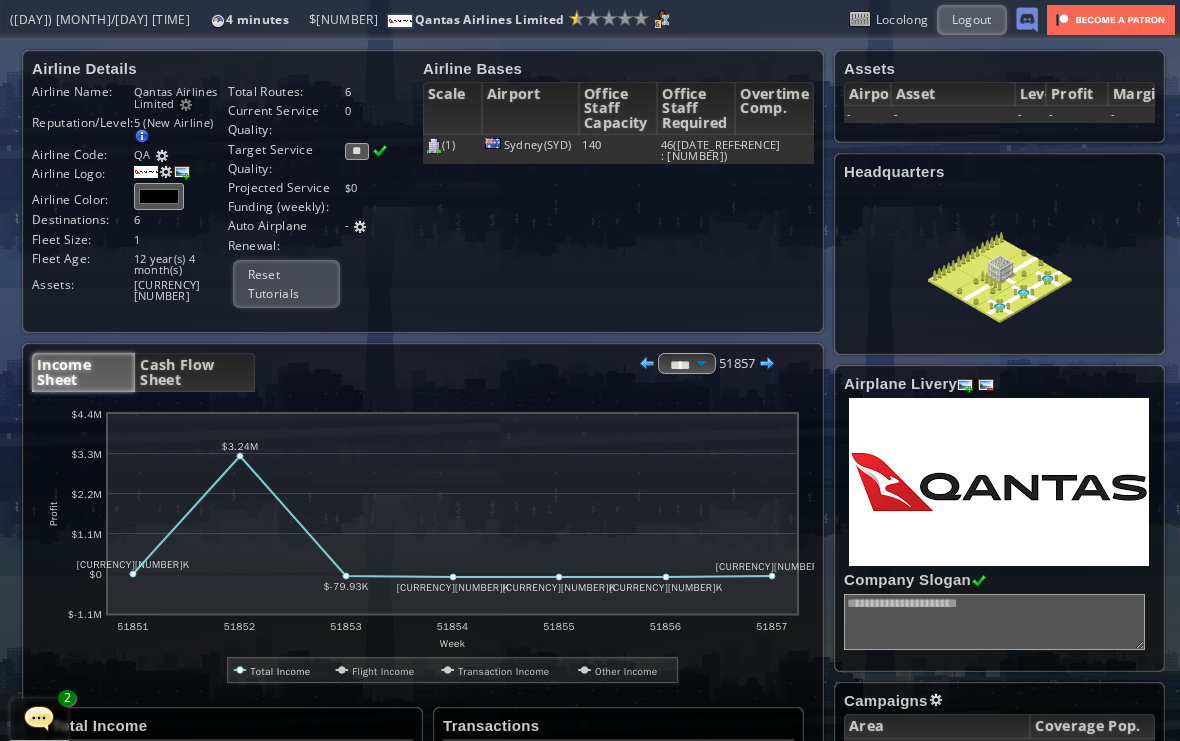 click at bounding box center (380, 151) 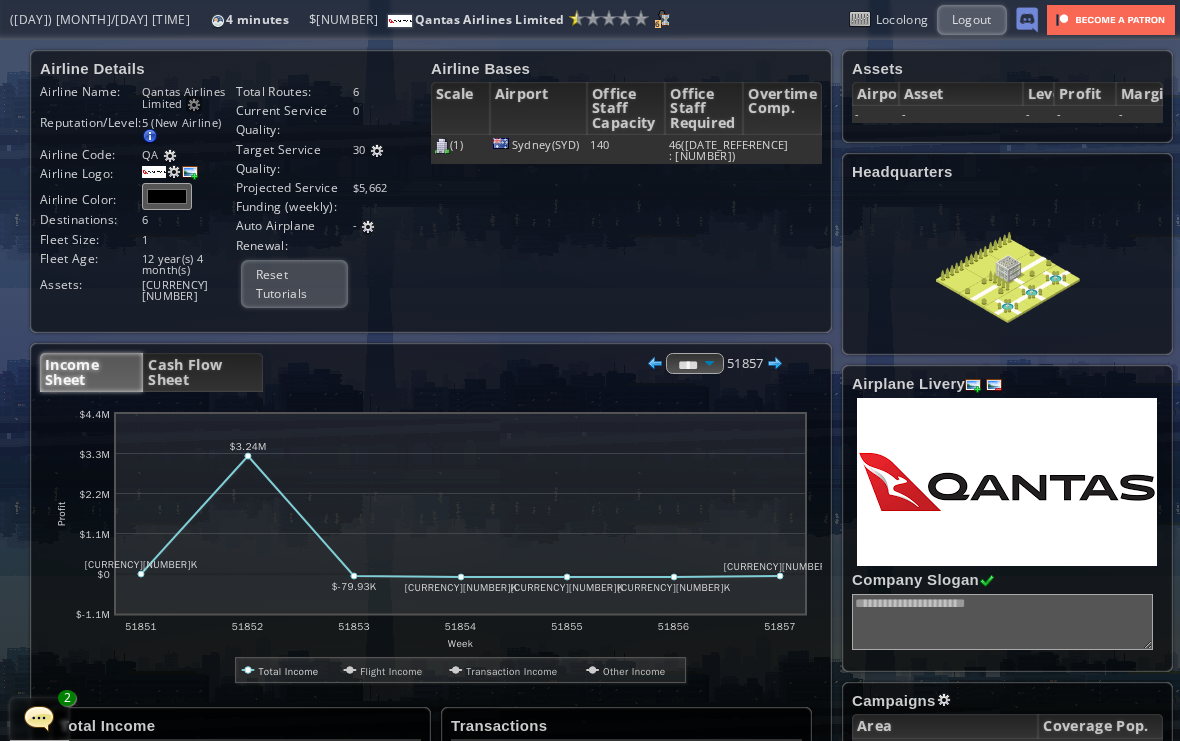 scroll, scrollTop: 0, scrollLeft: 0, axis: both 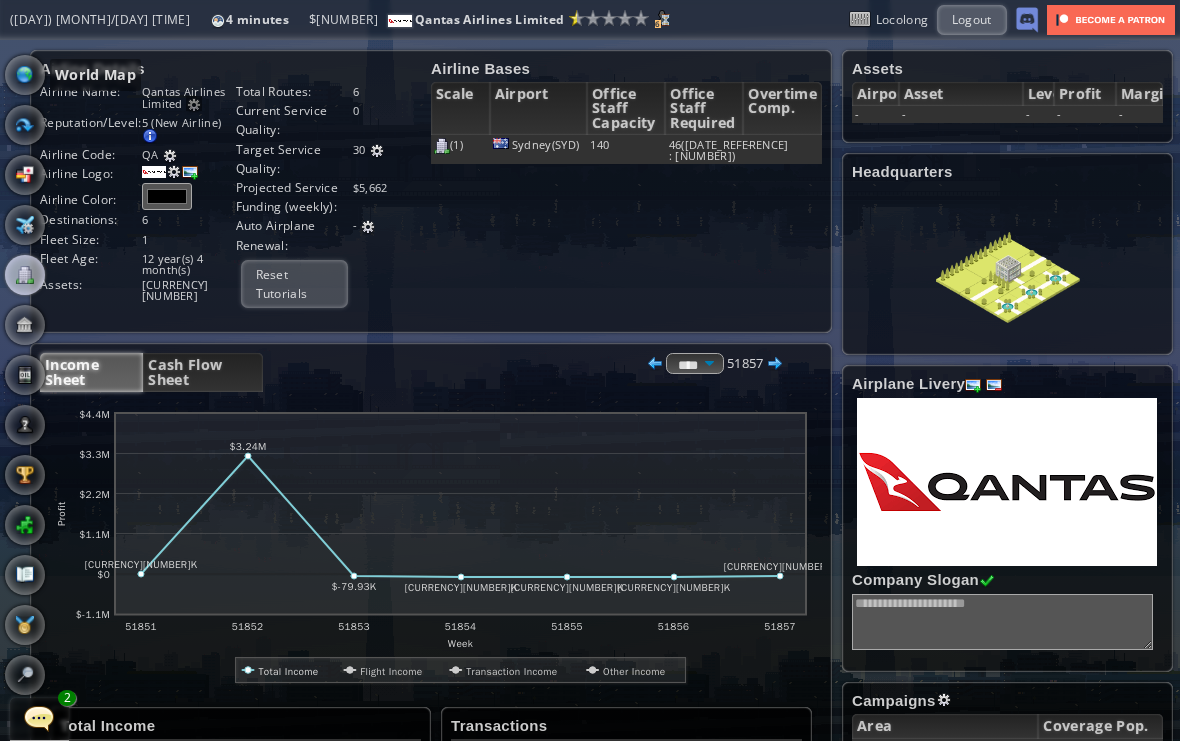 click at bounding box center [25, 75] 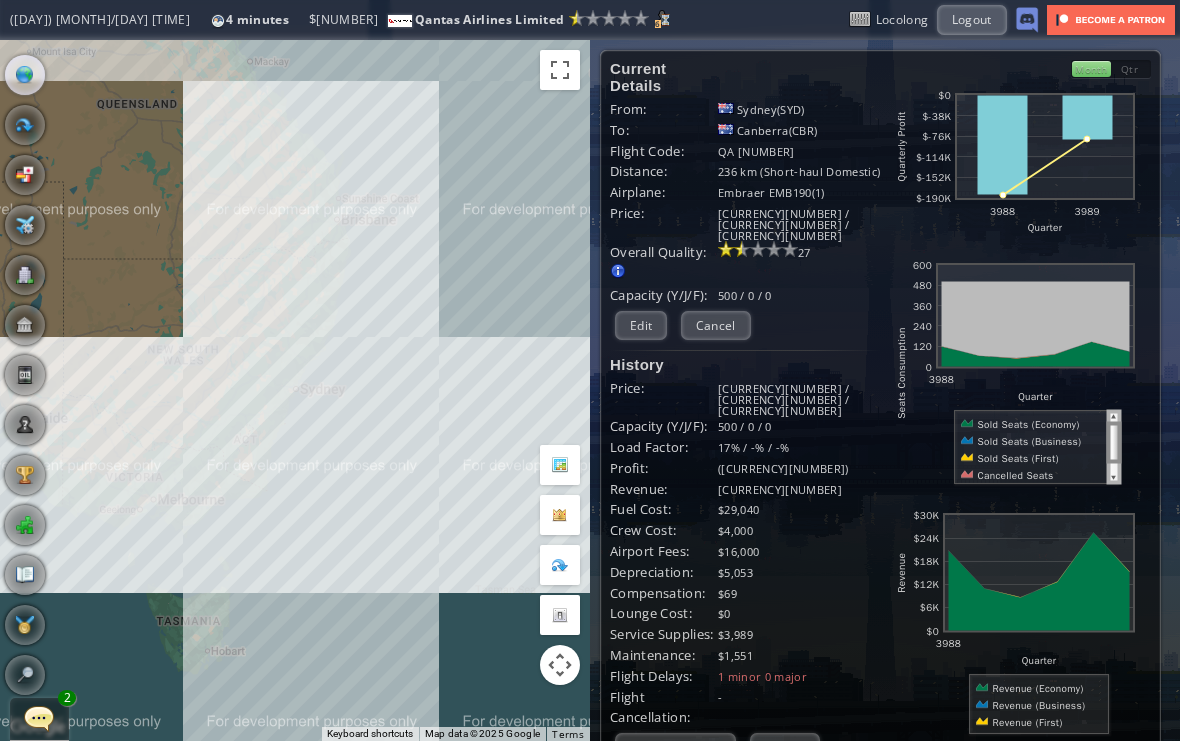 click on "Survey" at bounding box center (785, 747) 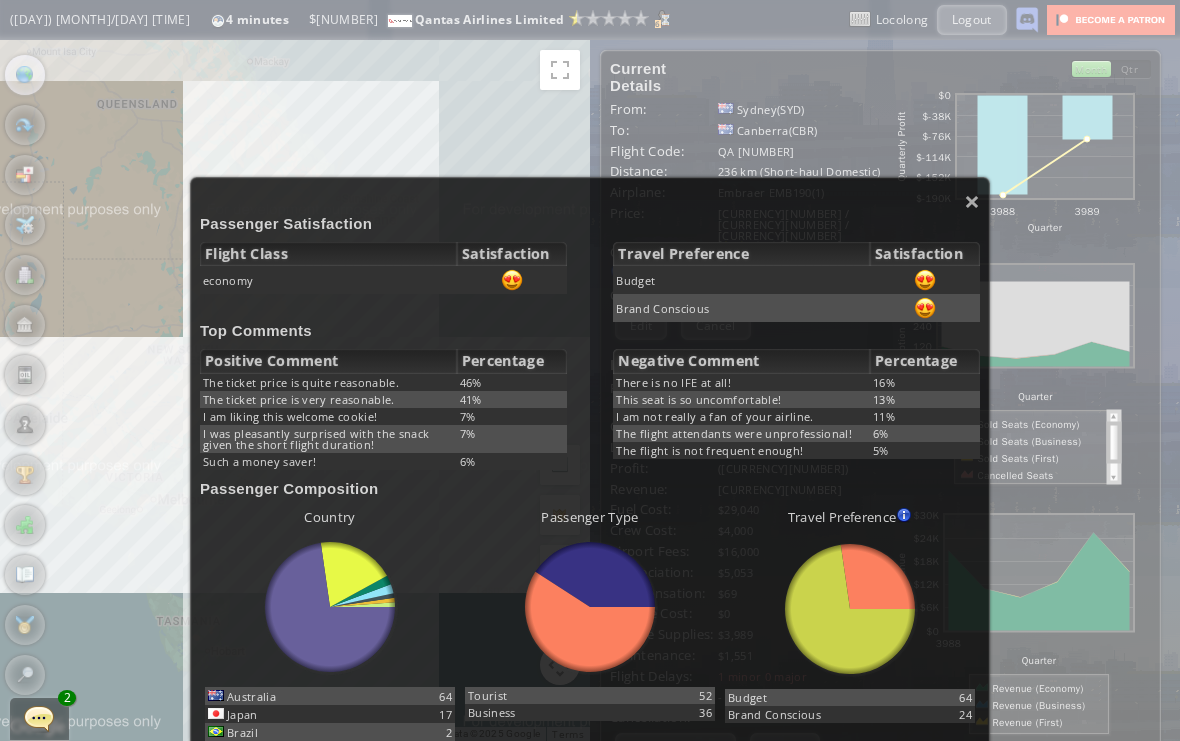 click on "×" at bounding box center (972, 201) 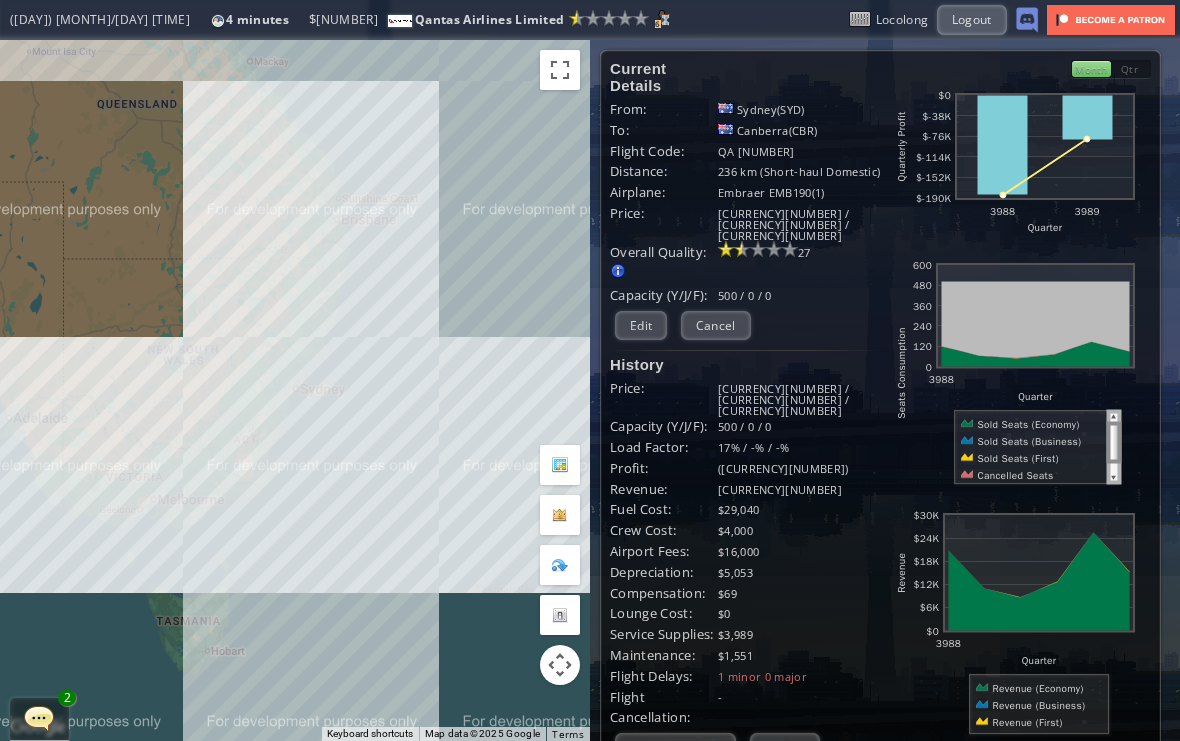 click on "Current Details
From:
[CITY]([CODE])
To:
[CITY]([CODE])
Flight Code:
QA [NUMBER]
Distance:
[NUMBER] km (Short-haul Domestic)
Airplane:
[AIRLINE]([NUMBER])
Price:
[CURRENCY][NUMBER] / [CURRENCY][NUMBER] / [CURRENCY][NUMBER]
Overall Quality:
Overall quality is determined by:
- Fleet Age per Route
- Service Star level per route
- Company wide Service Quality
[NUMBER]
Edit [CURRENCY][NUMBER]" at bounding box center [745, 819] 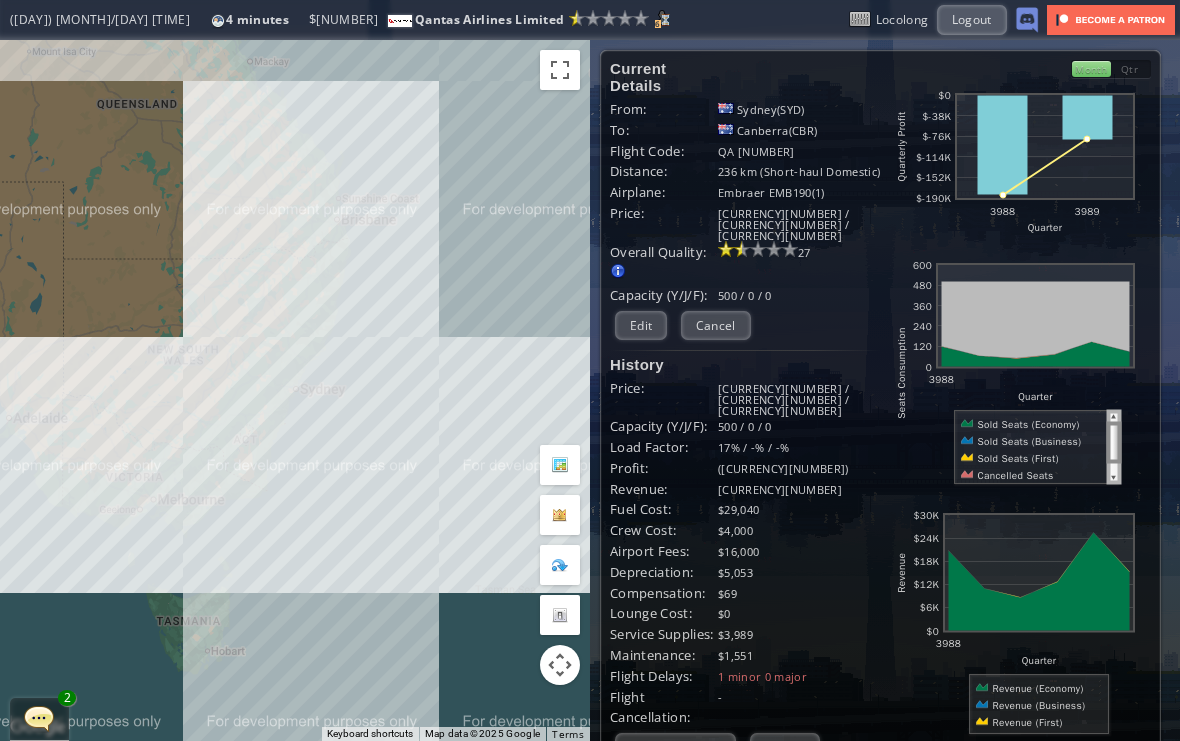 click on "Edit" at bounding box center (641, 325) 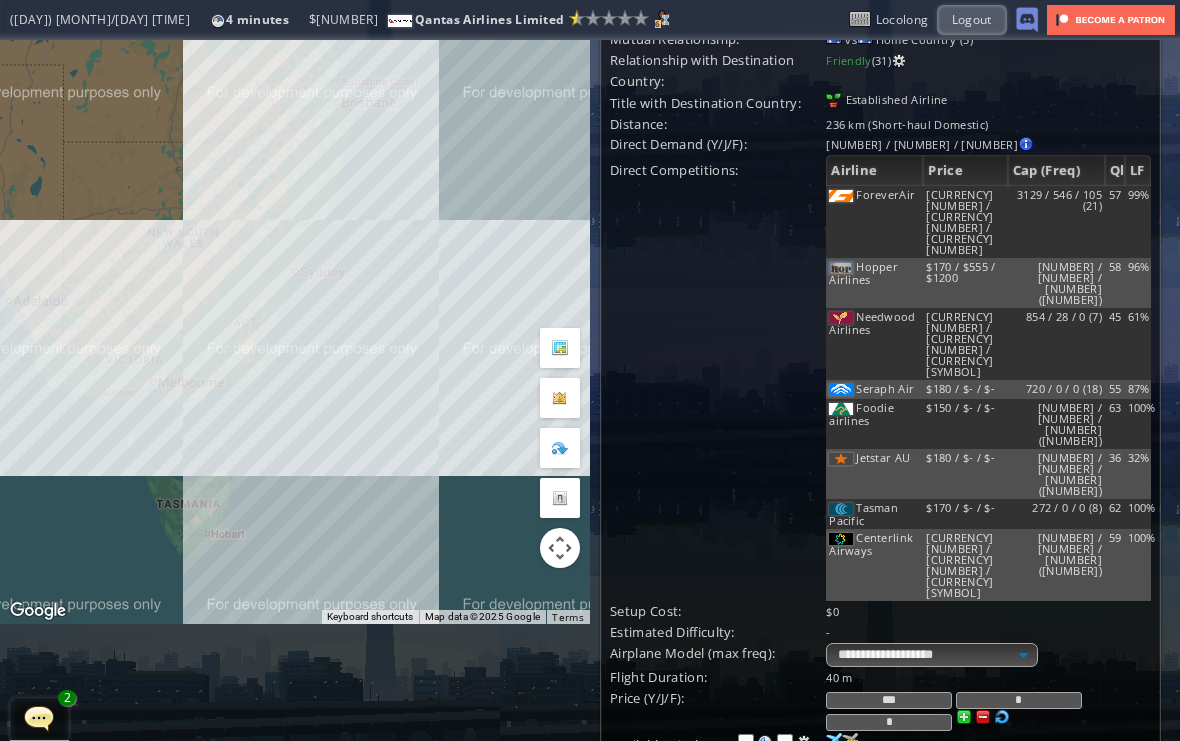 scroll, scrollTop: 117, scrollLeft: 0, axis: vertical 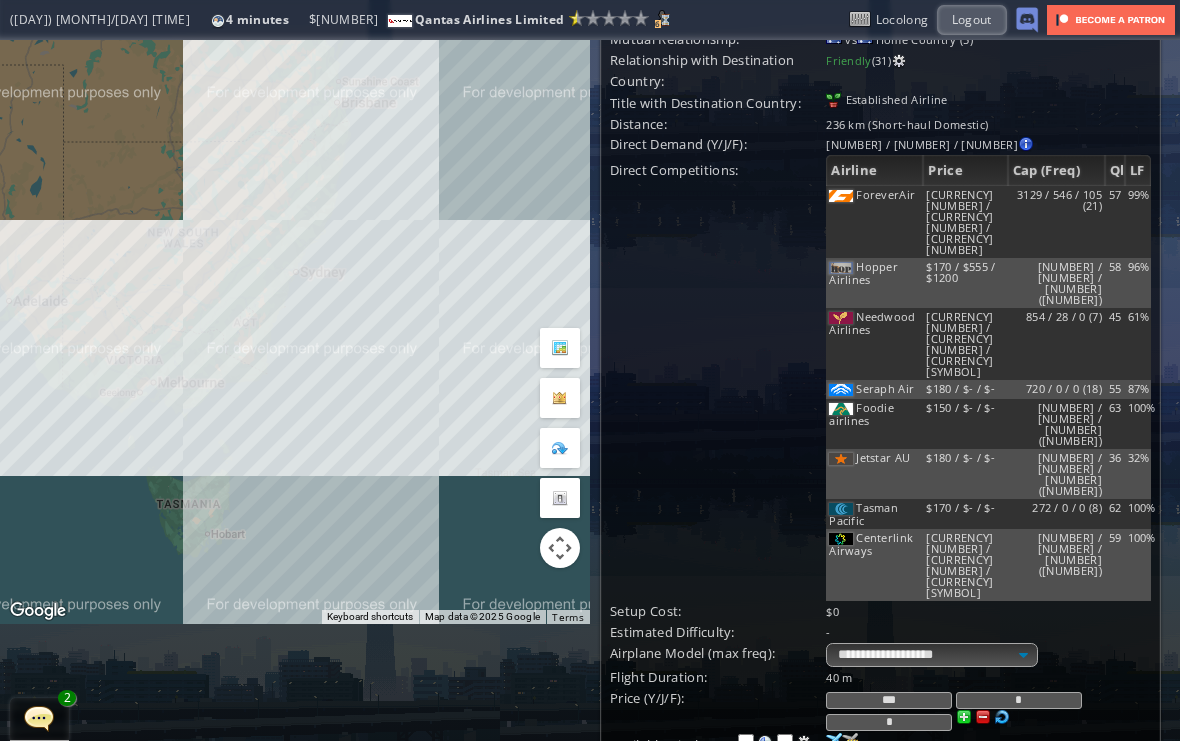 click at bounding box center (866, 858) 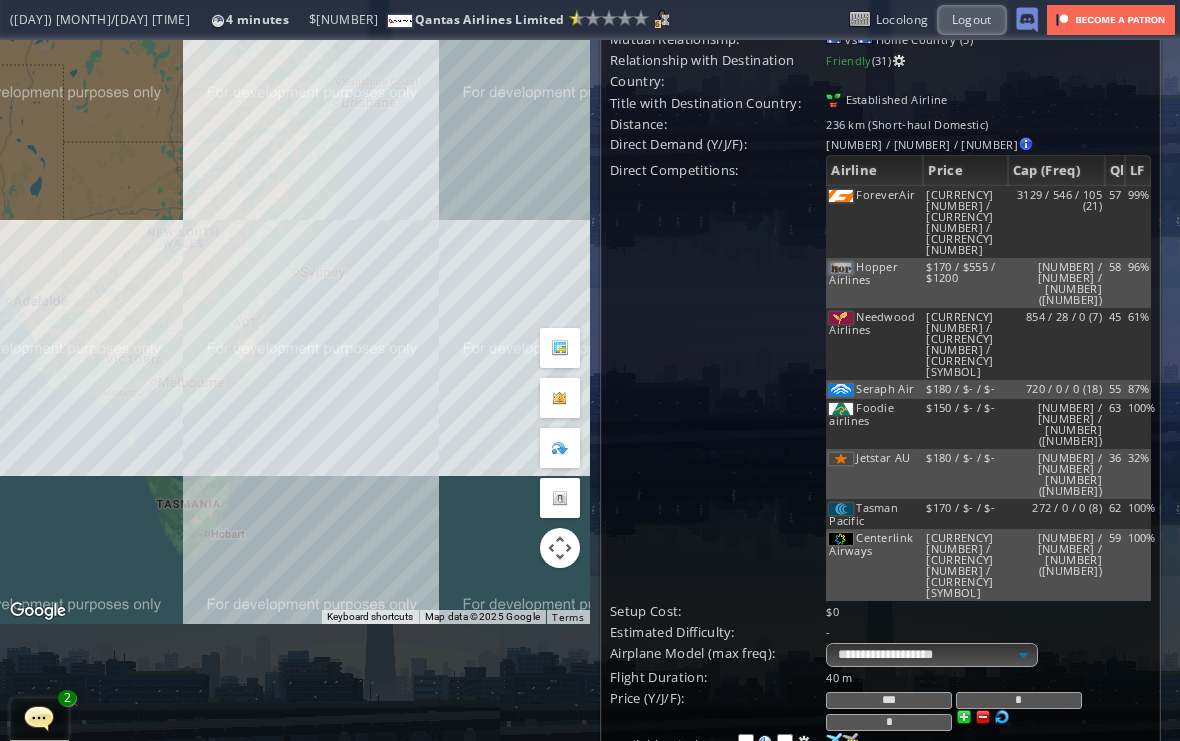 click on "Update" at bounding box center (651, 911) 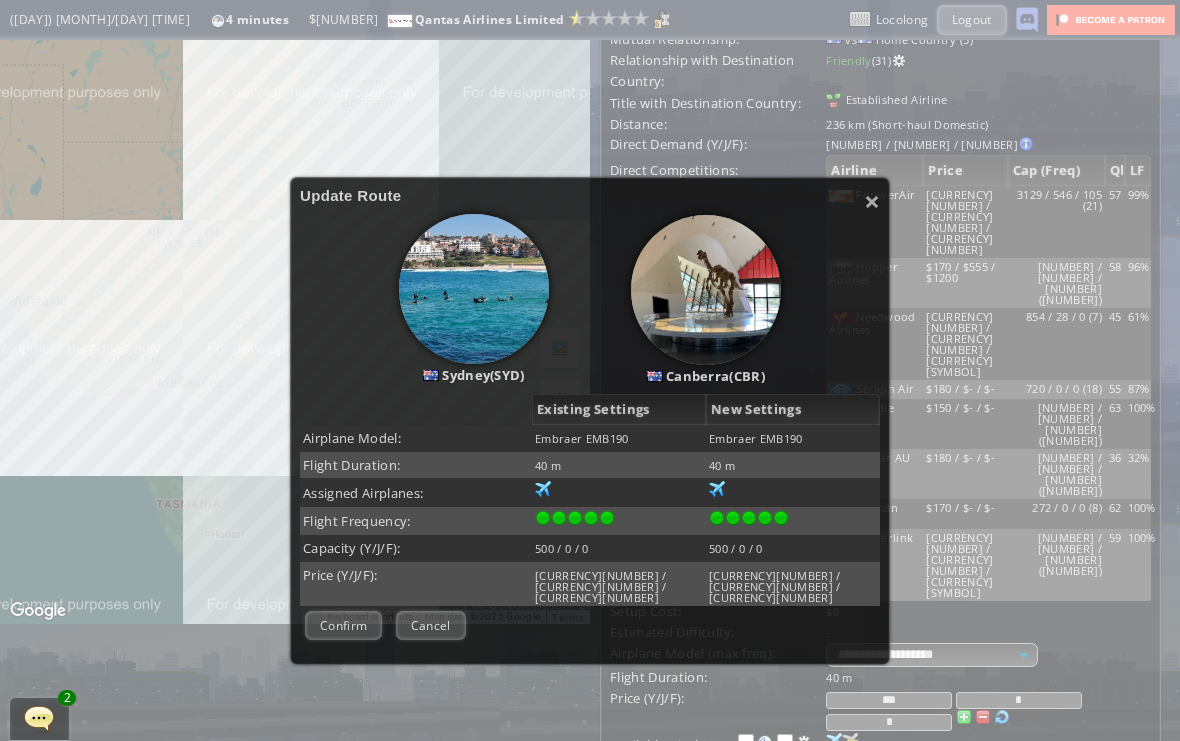 click on "Confirm" at bounding box center [343, 625] 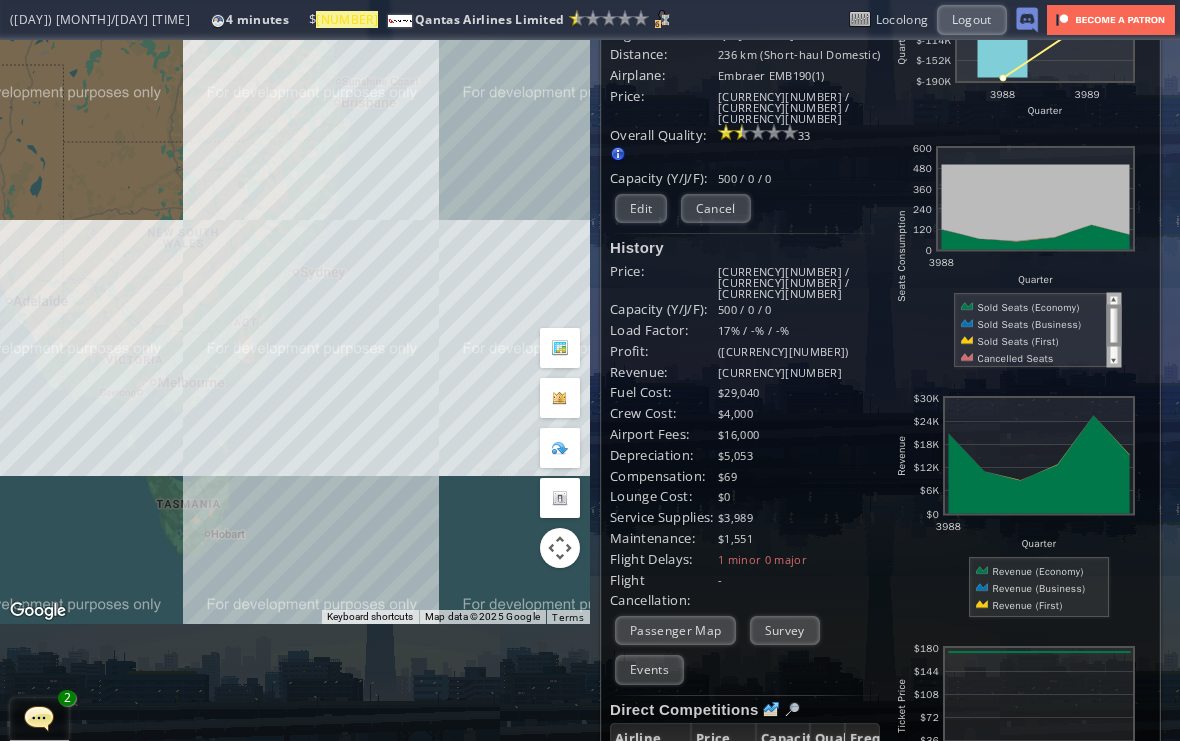 click on "Survey" at bounding box center (785, 630) 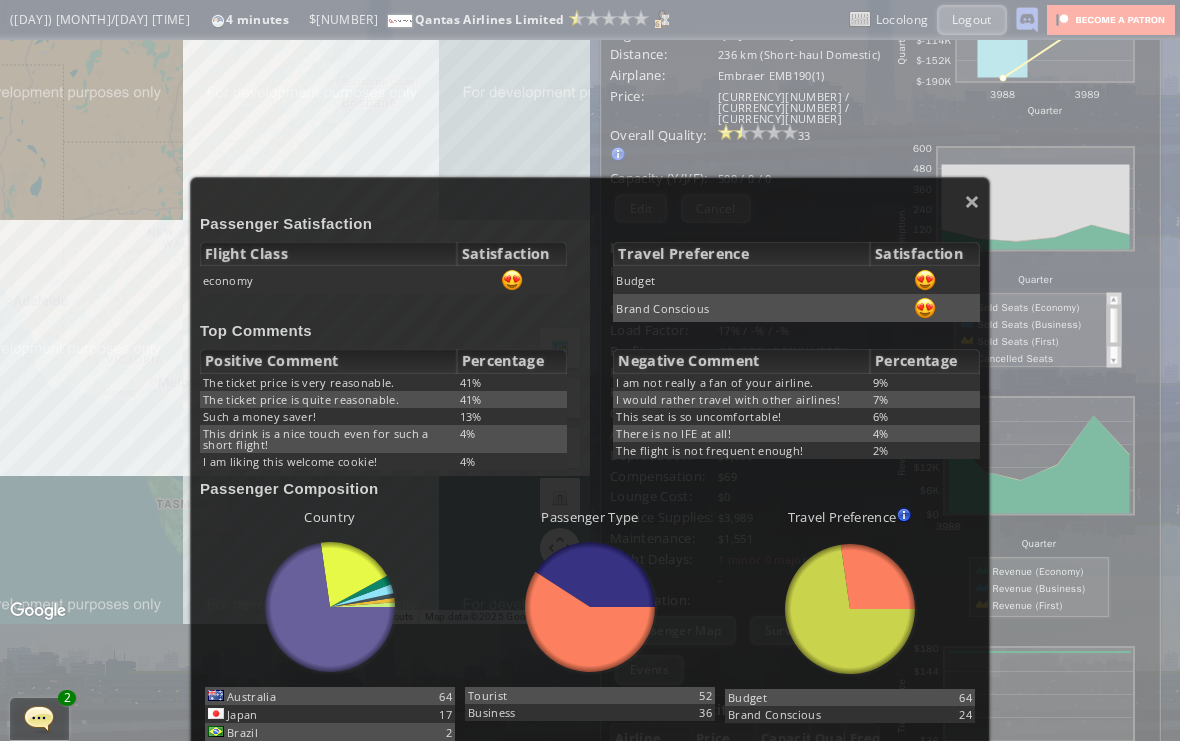 click on "×" at bounding box center [972, 201] 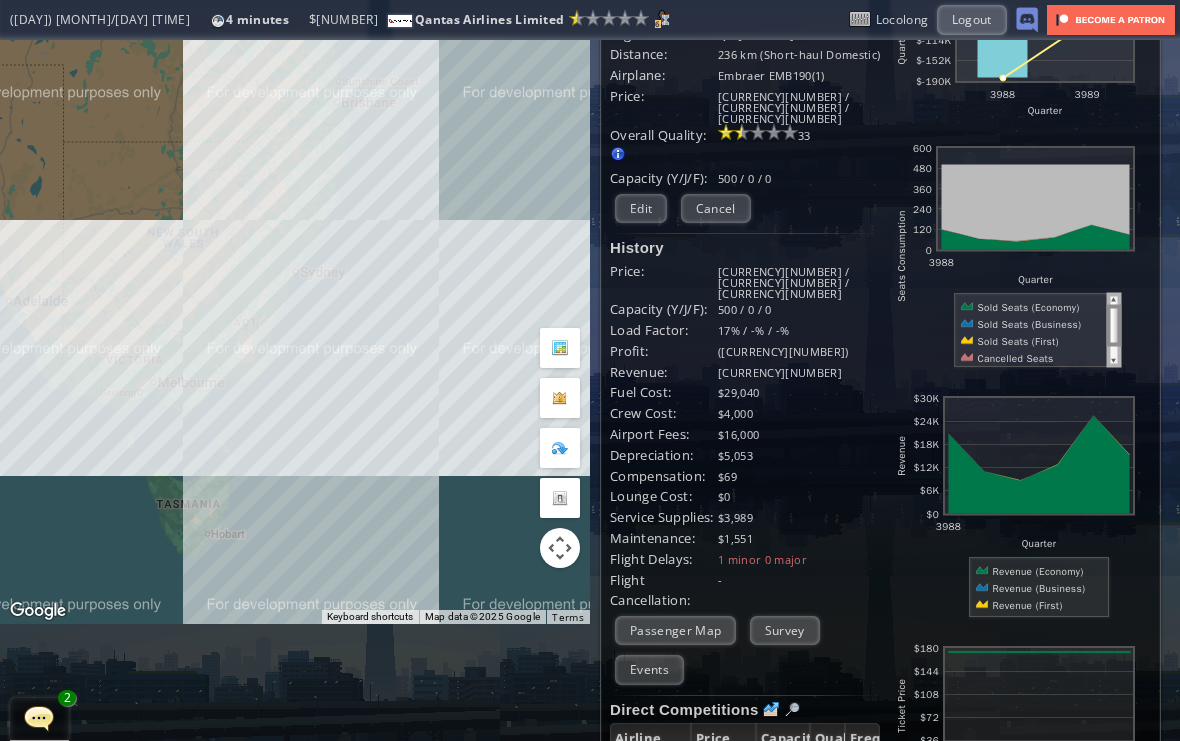 click on "Edit" at bounding box center [641, 208] 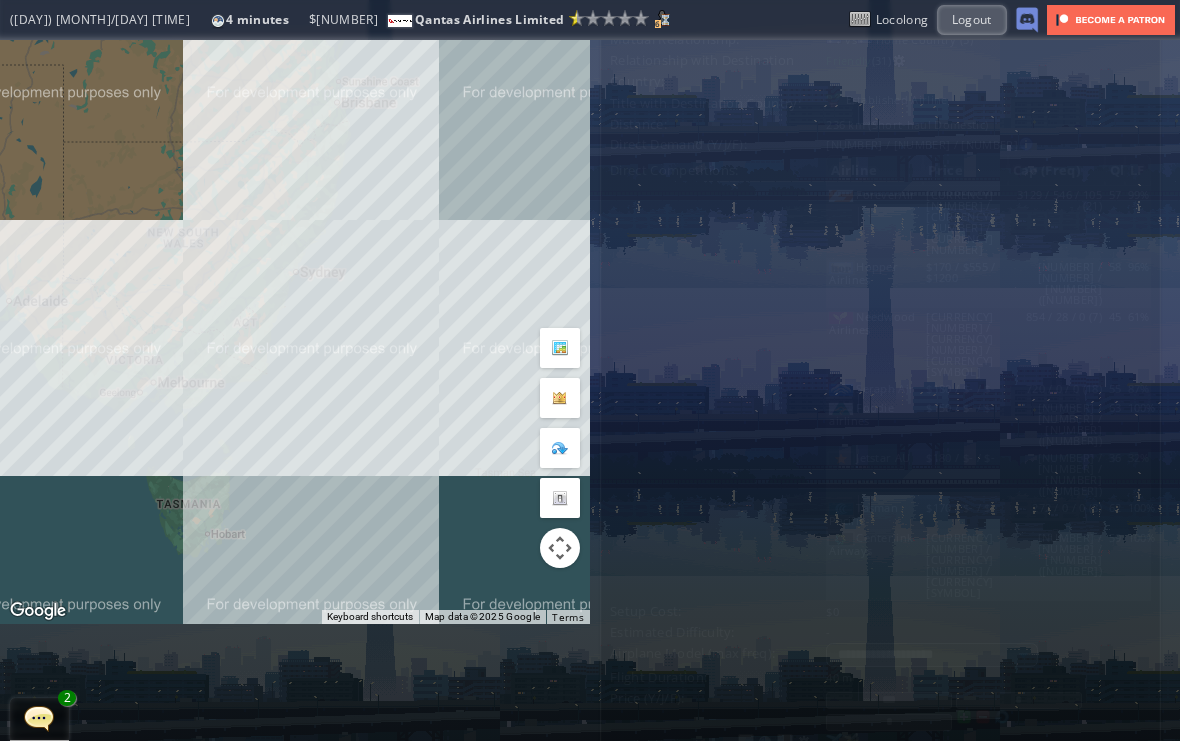 scroll, scrollTop: 0, scrollLeft: 0, axis: both 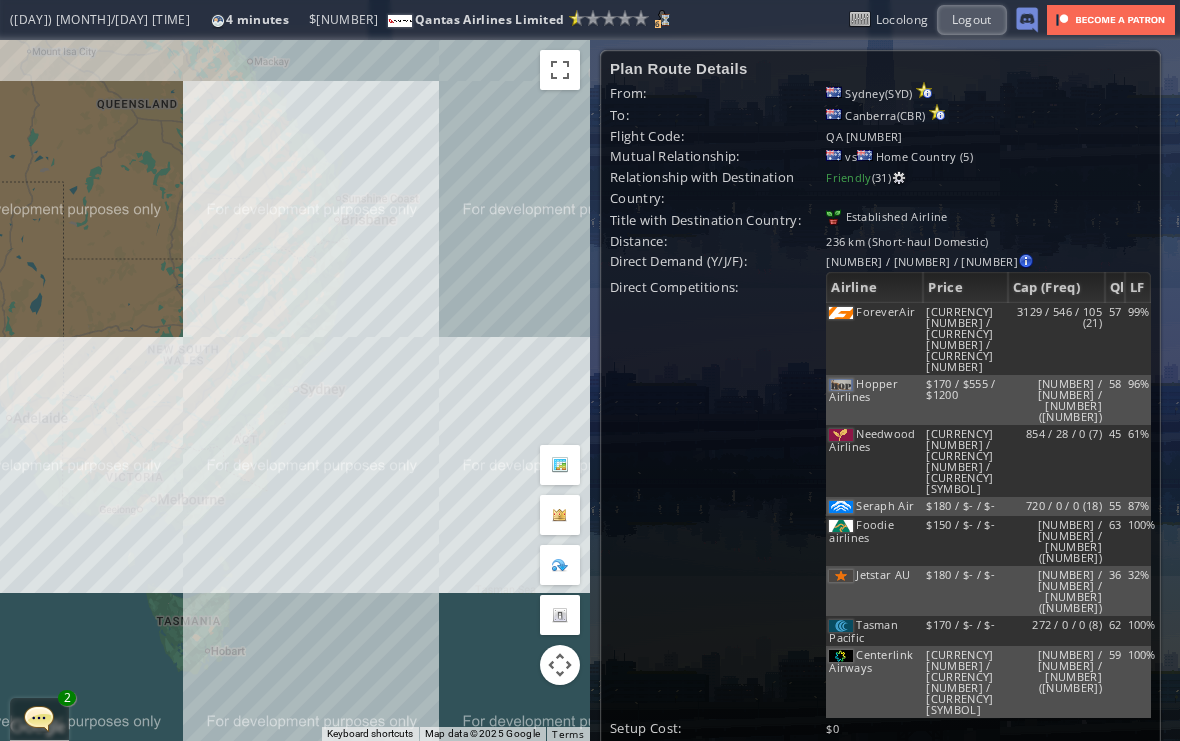 click on "***" at bounding box center [889, 817] 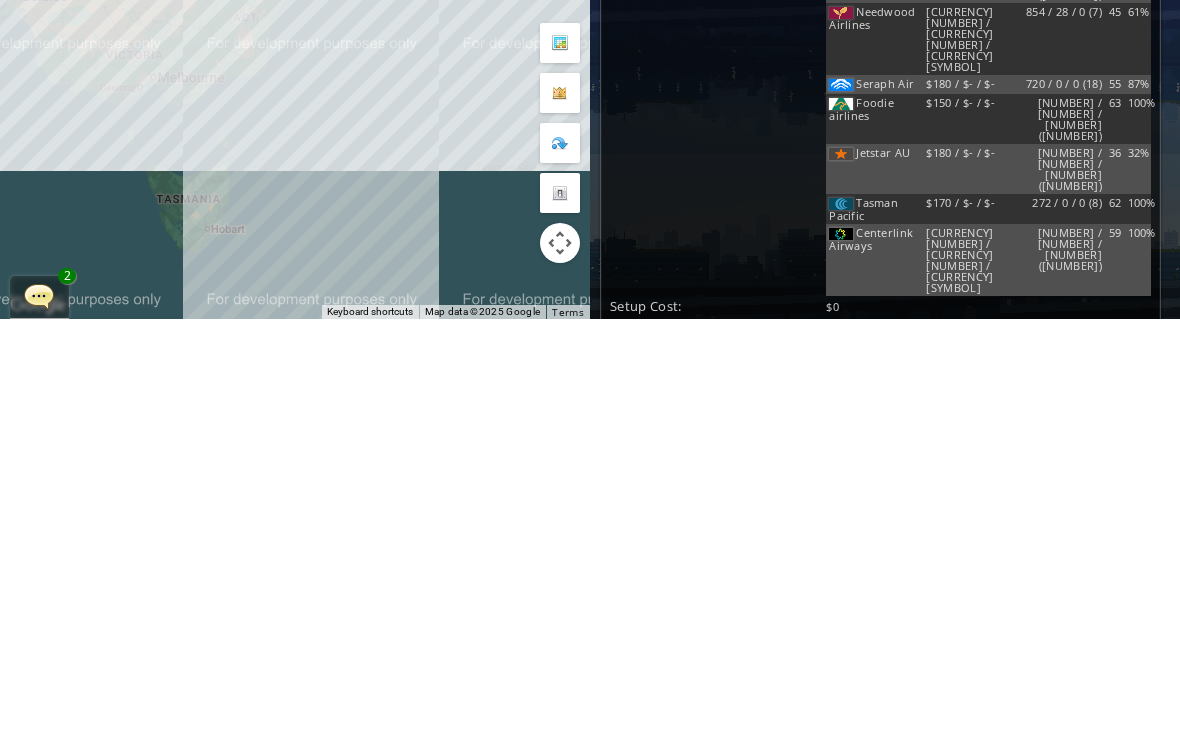 scroll, scrollTop: 36, scrollLeft: 0, axis: vertical 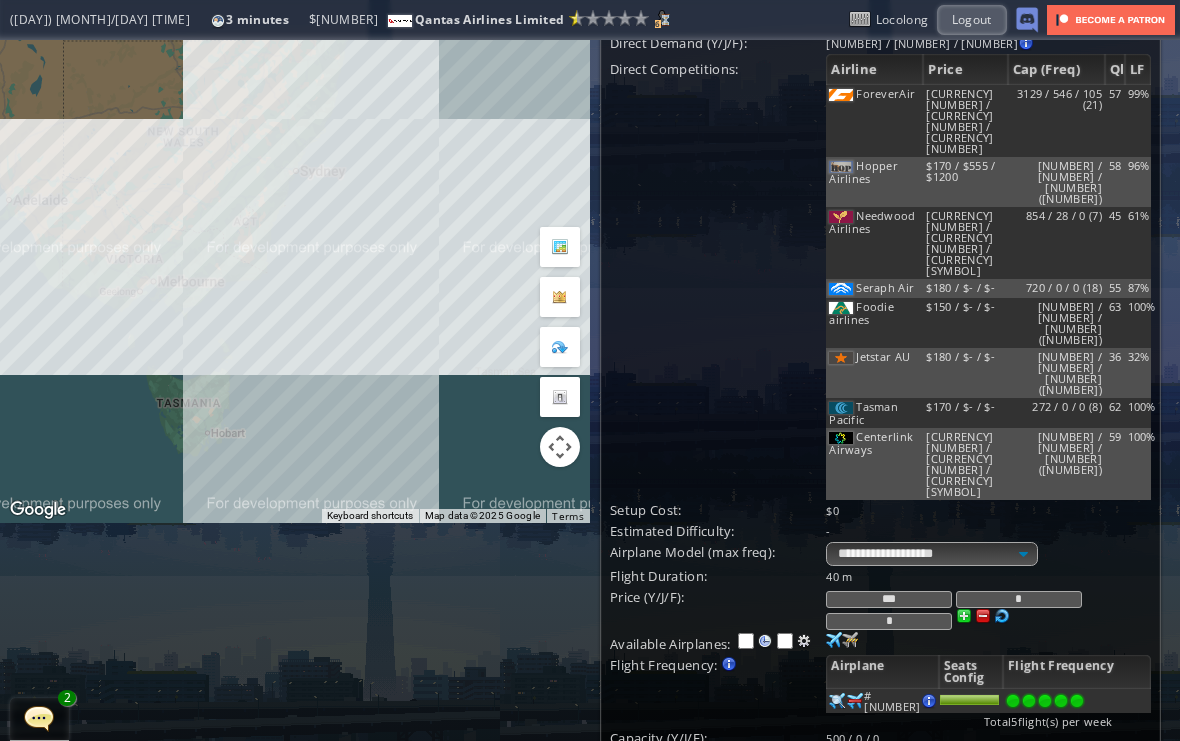 type on "***" 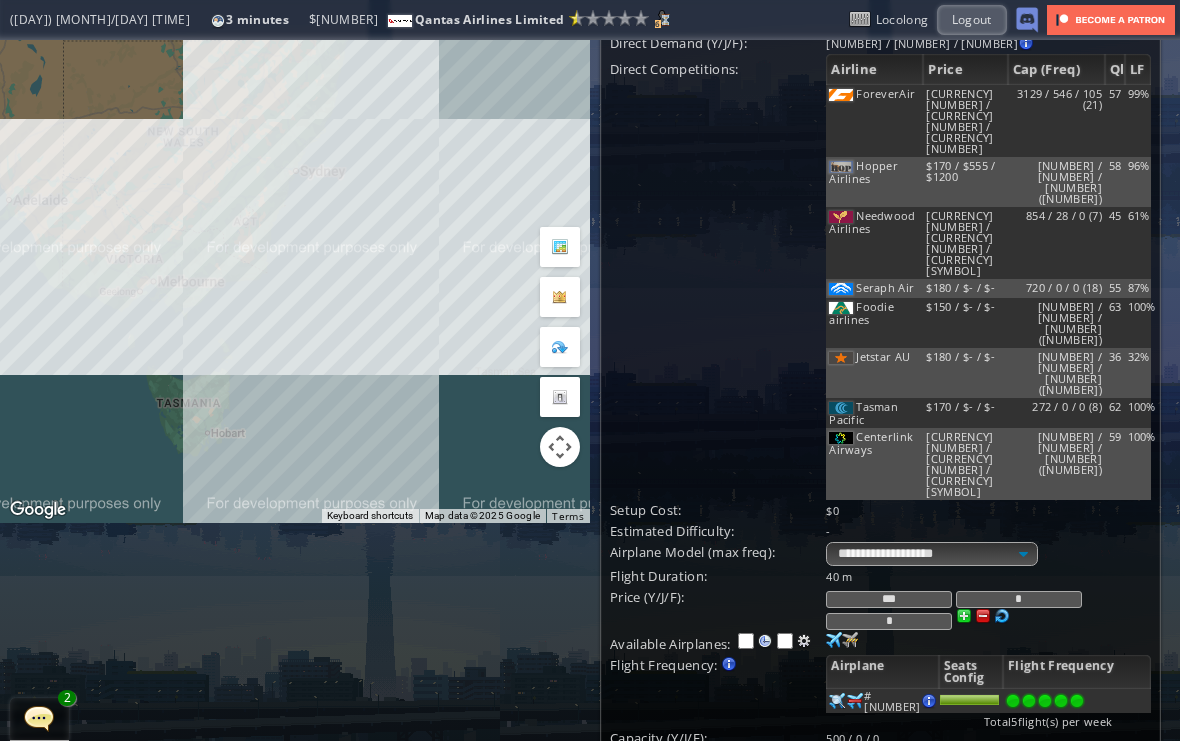 click on "Update" at bounding box center [651, 810] 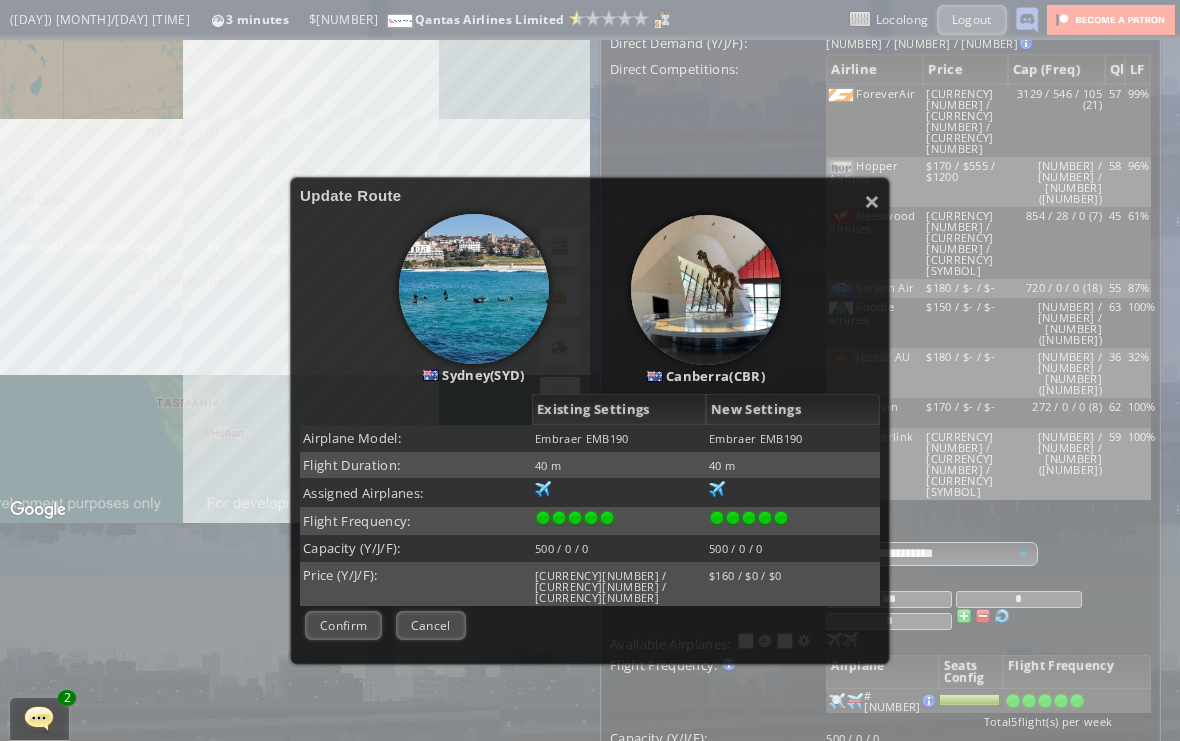 click on "Confirm" at bounding box center (343, 625) 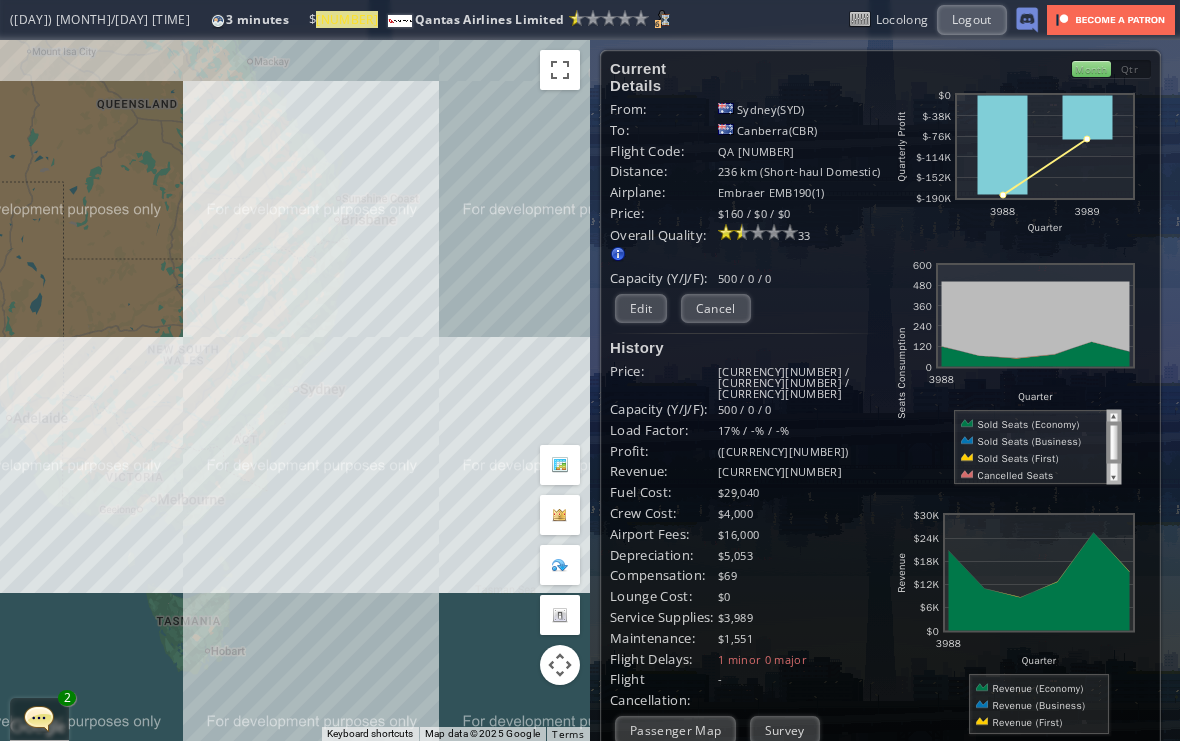 scroll, scrollTop: 0, scrollLeft: 0, axis: both 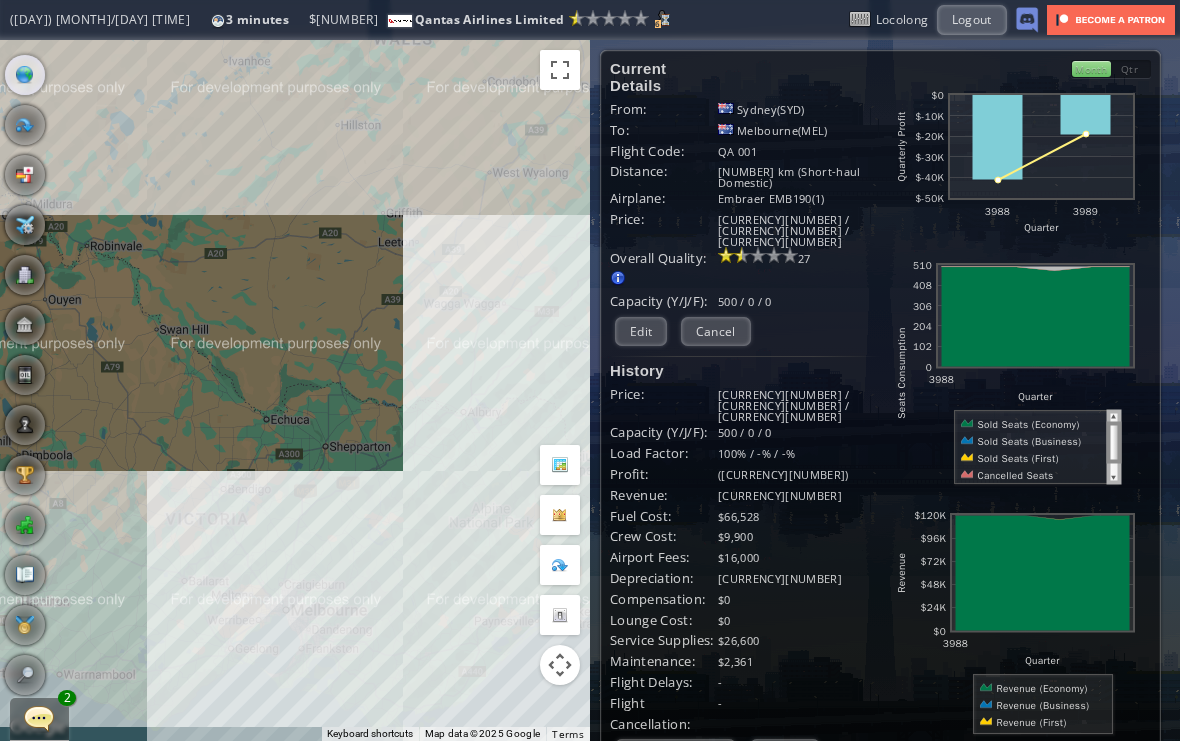 click on "Survey" at bounding box center [785, 753] 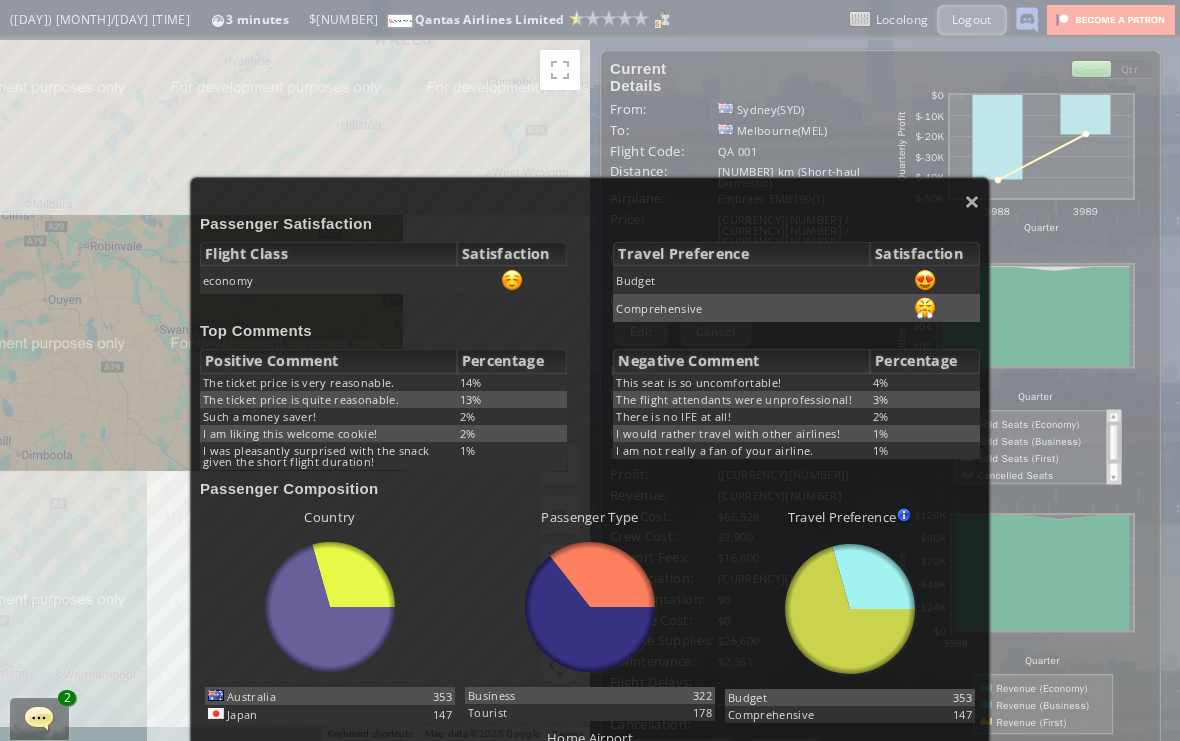 click on "×" at bounding box center (972, 201) 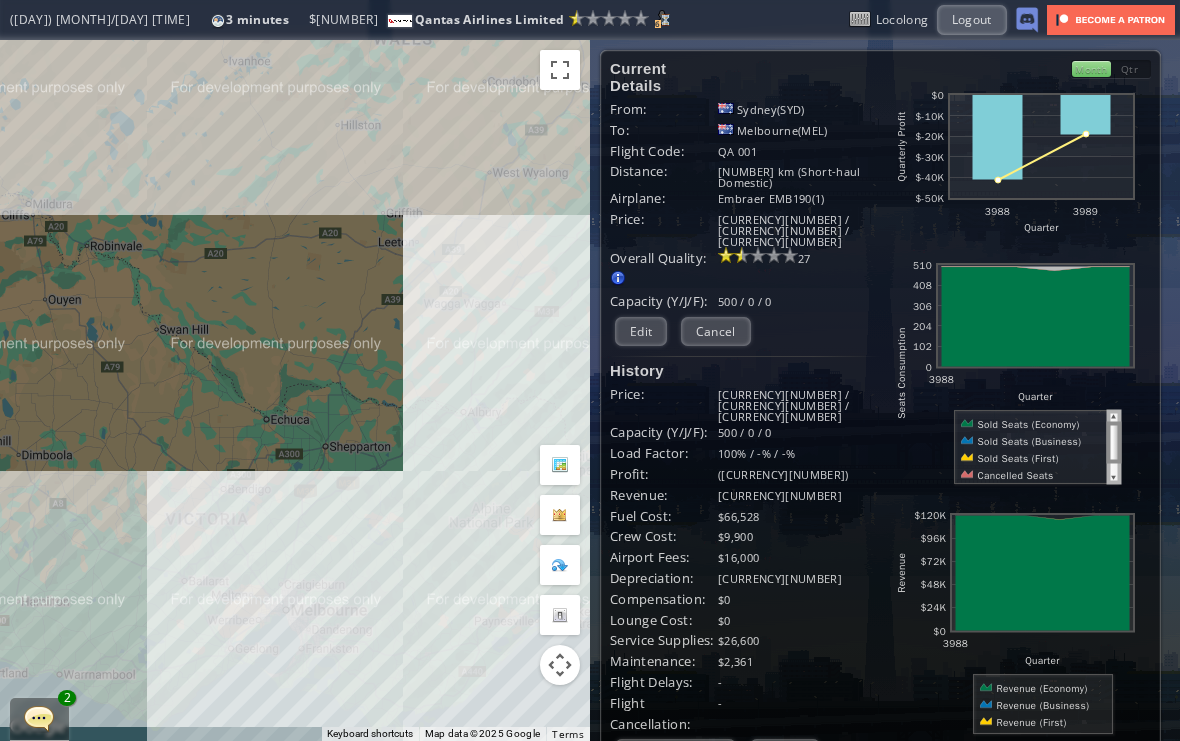 click on "Survey" at bounding box center (785, 753) 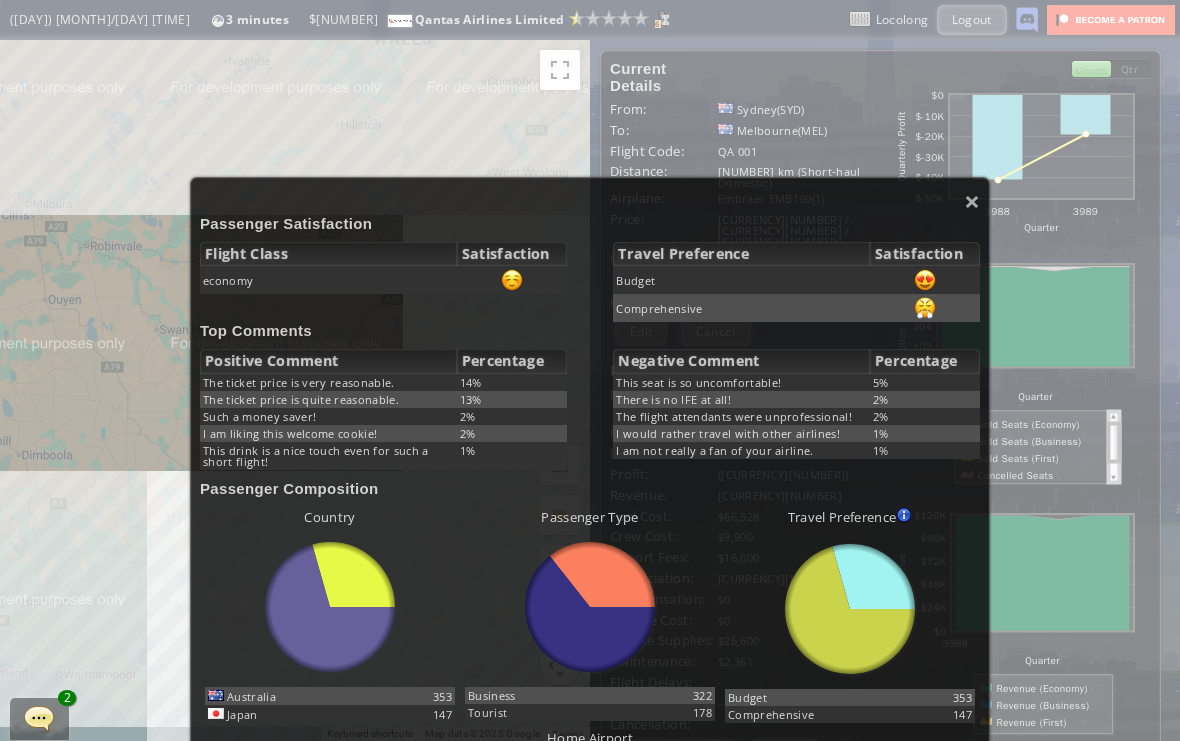 click on "Top Comments" at bounding box center (590, 330) 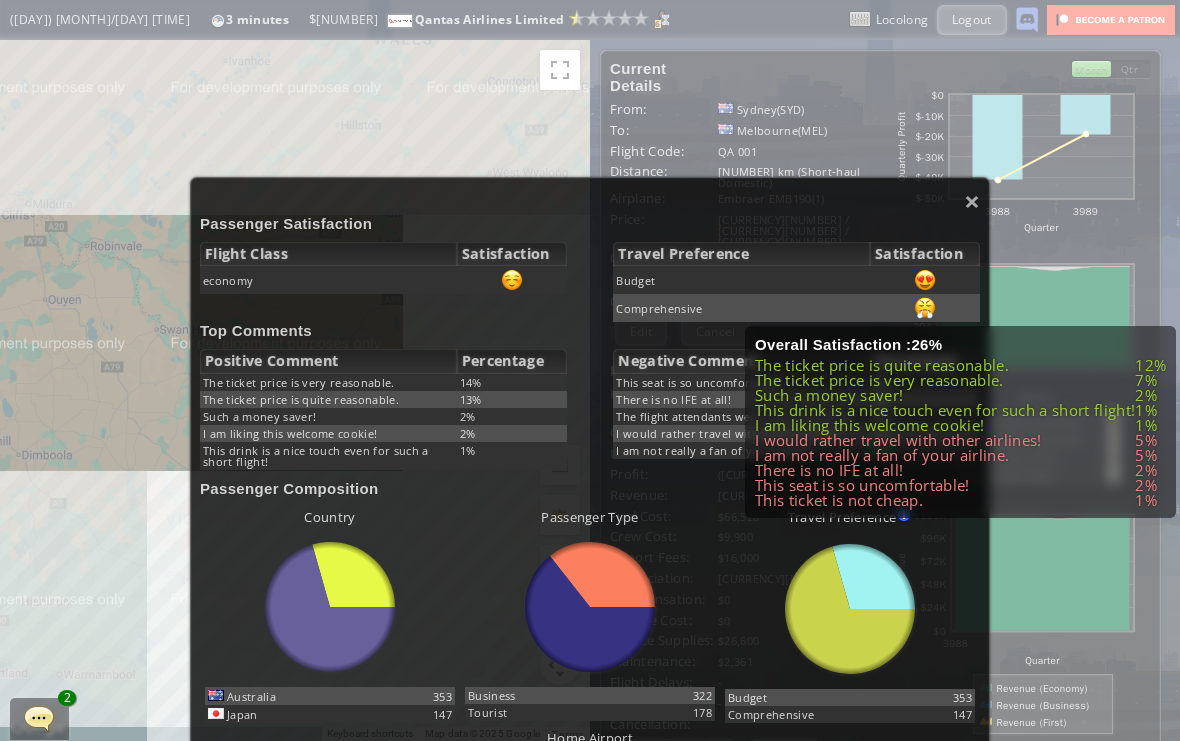 click at bounding box center [925, 280] 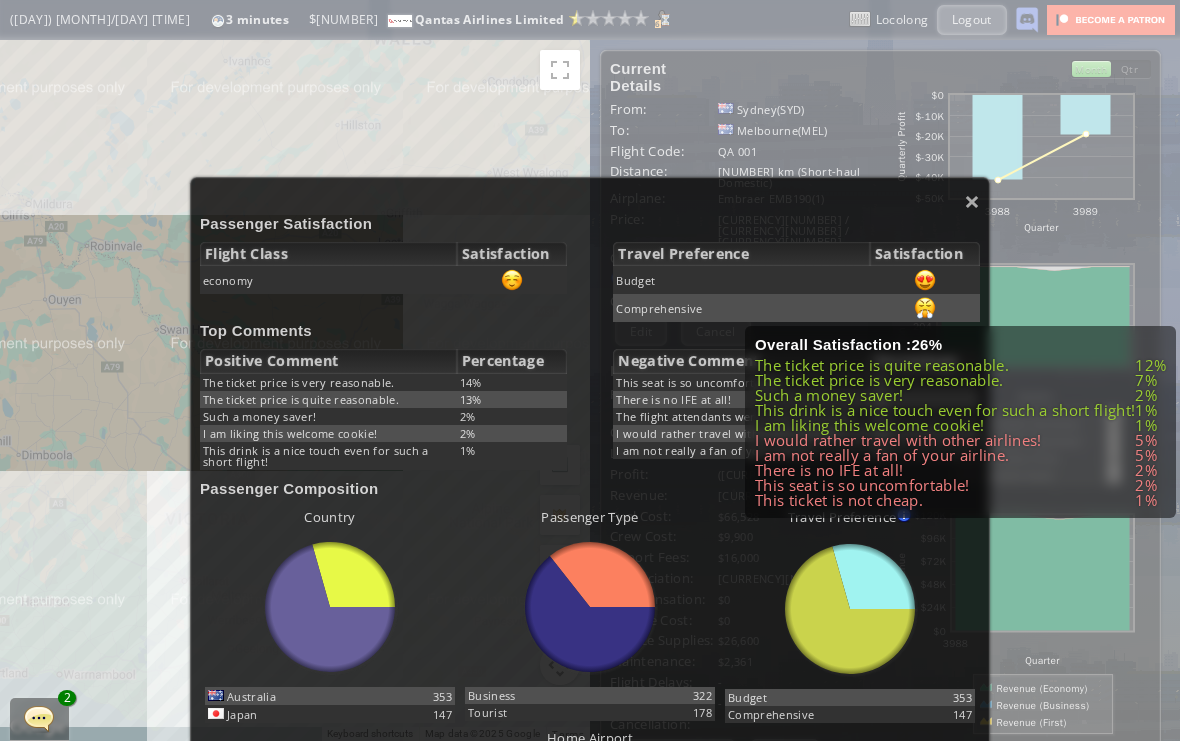 click on "×" at bounding box center [972, 201] 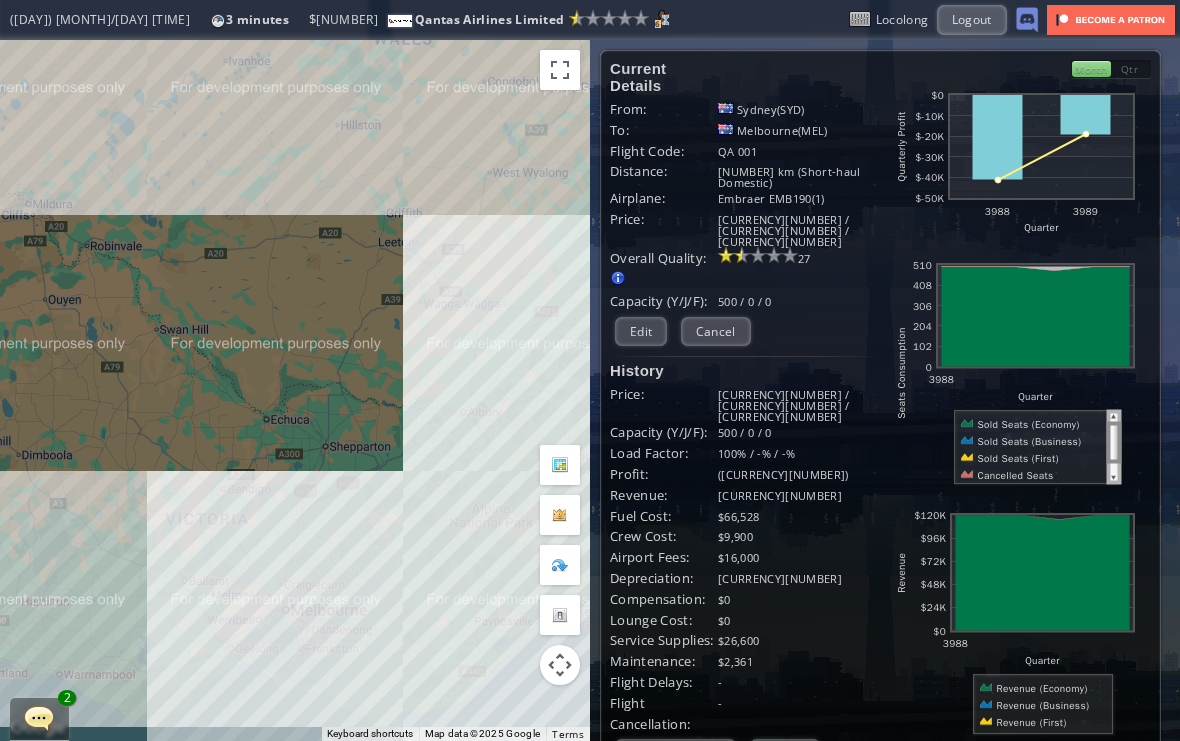 click at bounding box center (1015, 163) 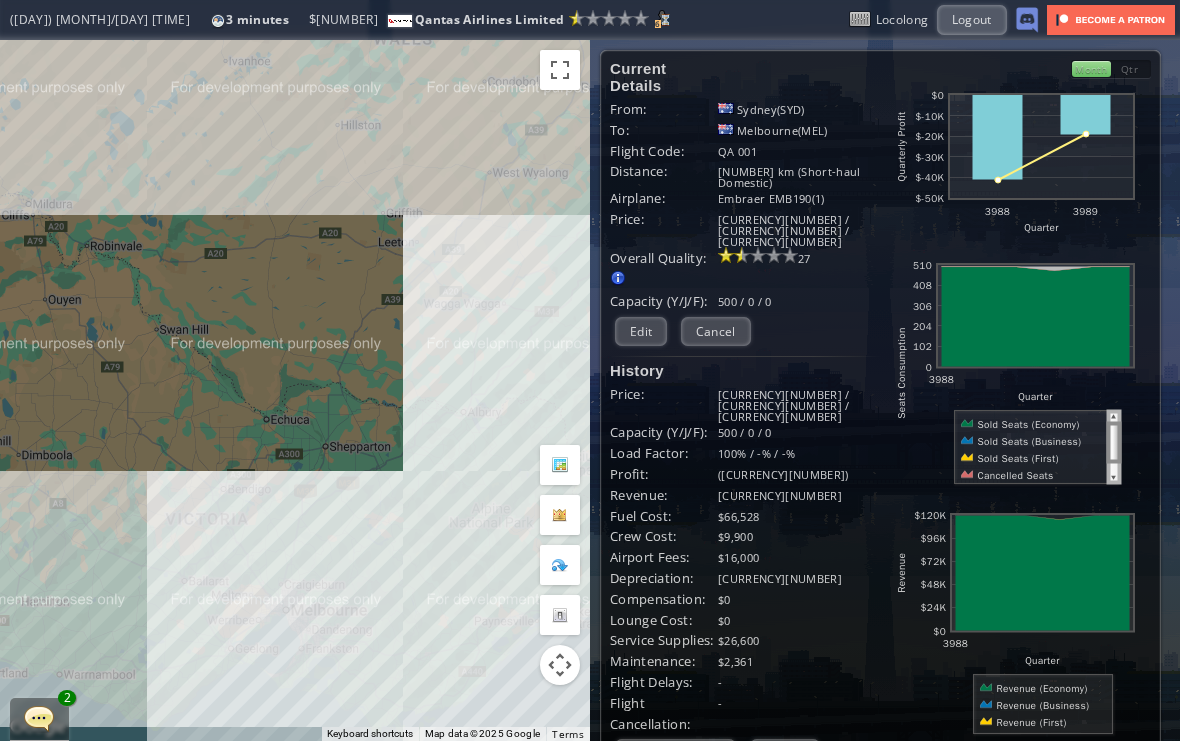 click on "Edit" at bounding box center (641, 331) 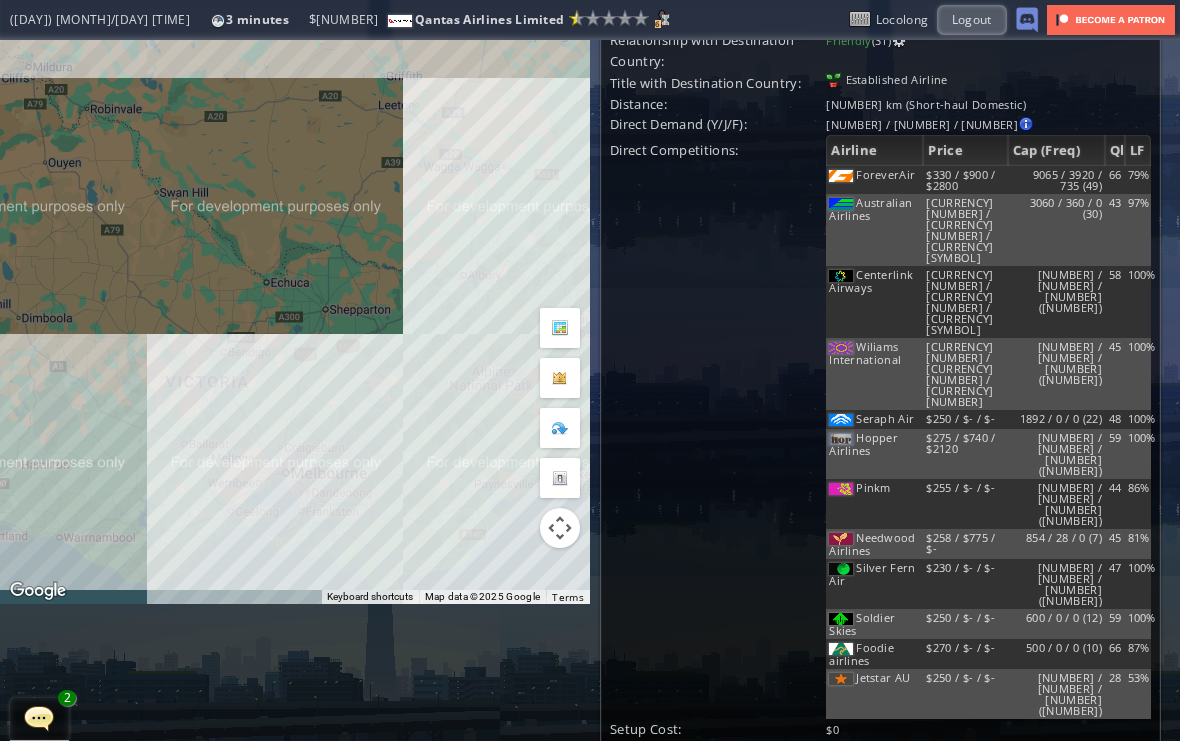 scroll, scrollTop: 137, scrollLeft: 0, axis: vertical 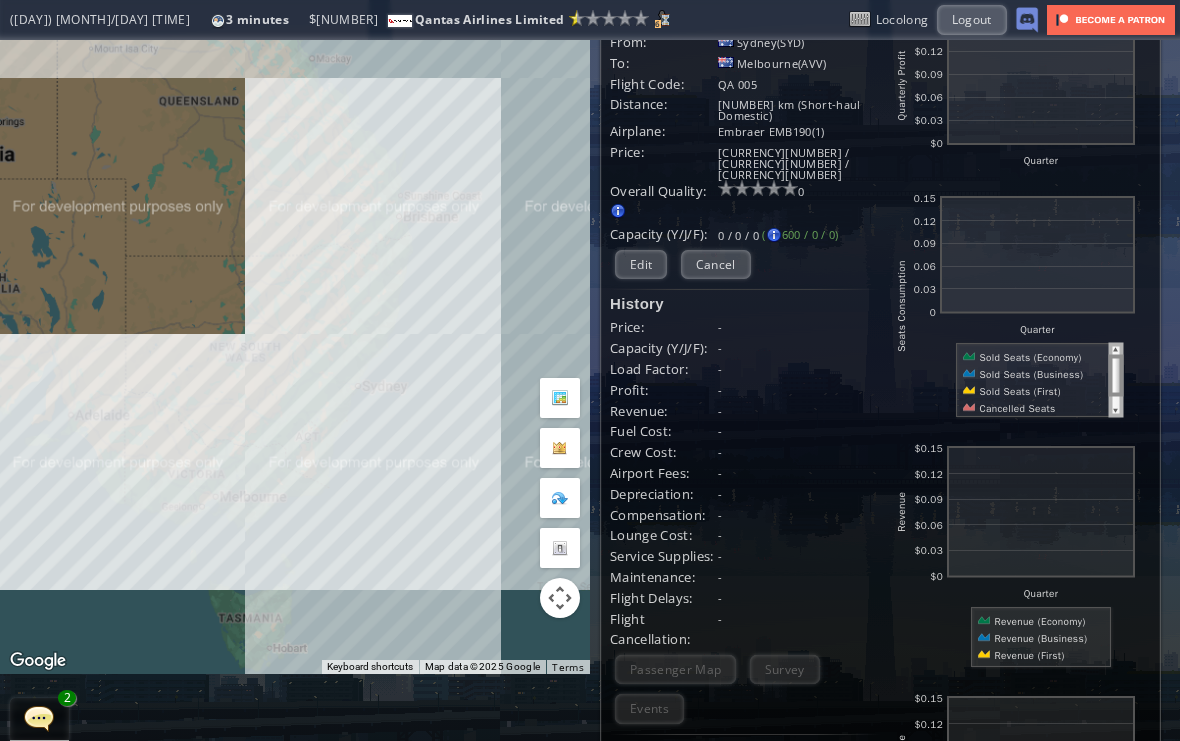 click on "Cancel" at bounding box center (716, 264) 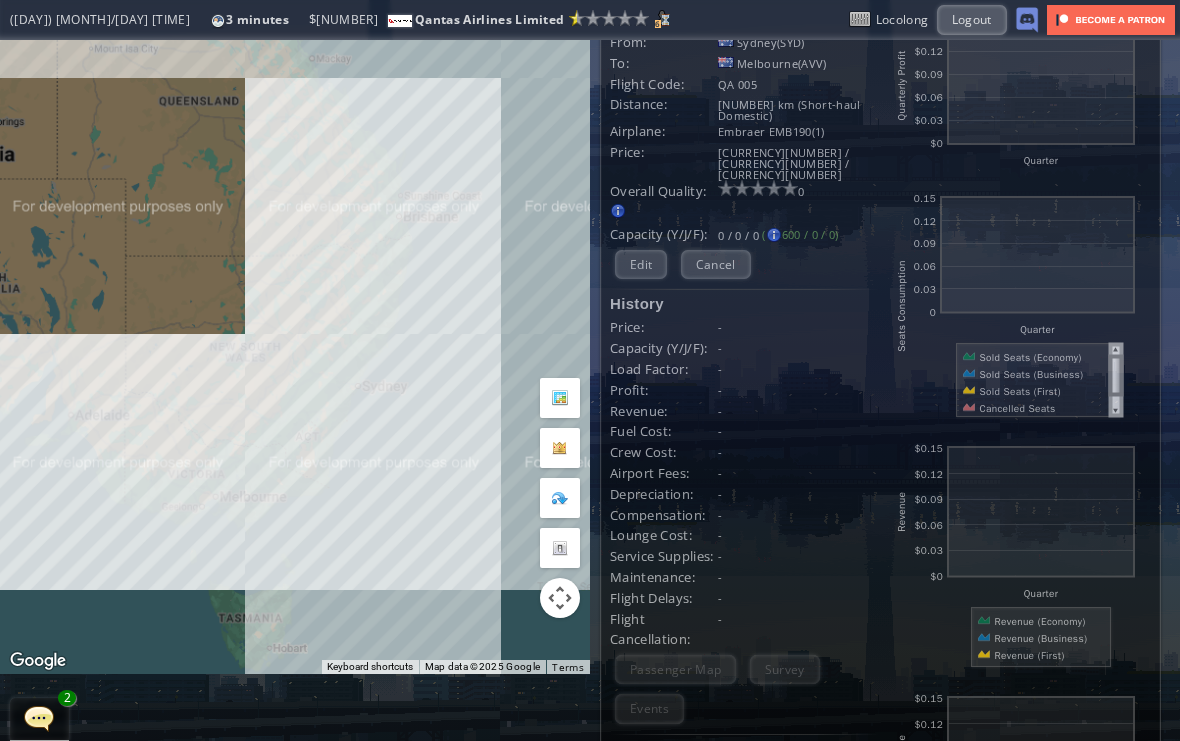 scroll, scrollTop: 0, scrollLeft: 0, axis: both 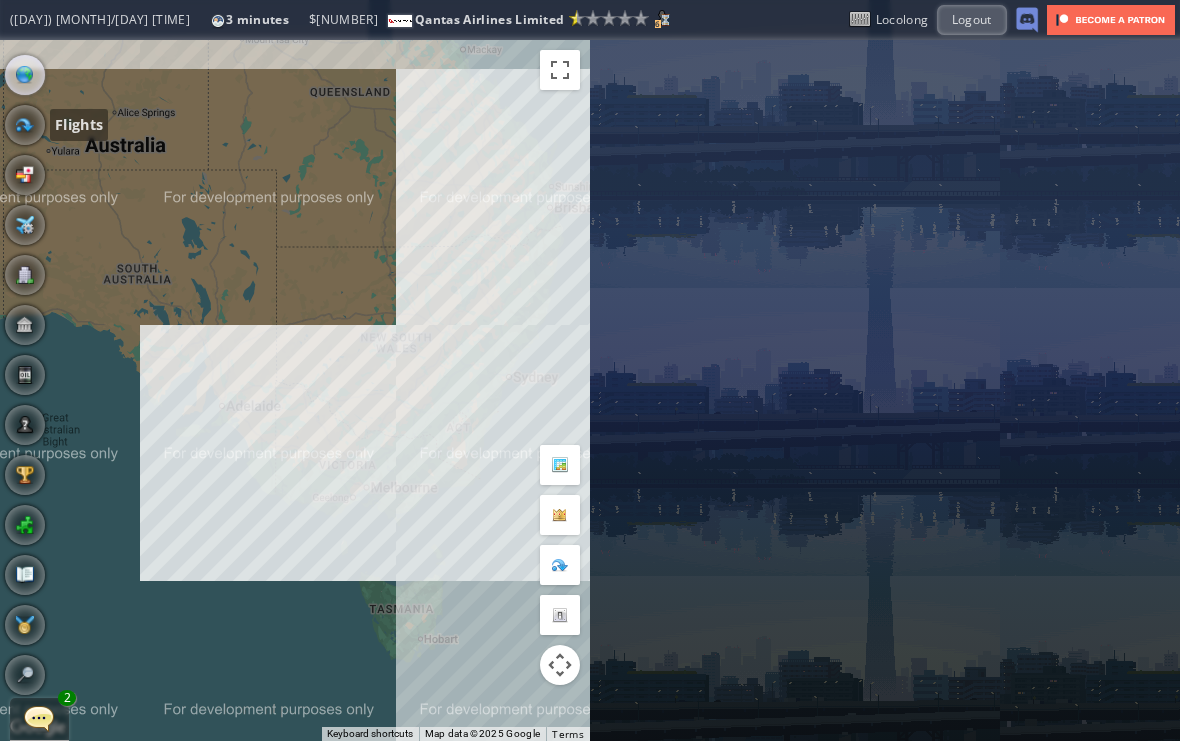 click at bounding box center (25, 125) 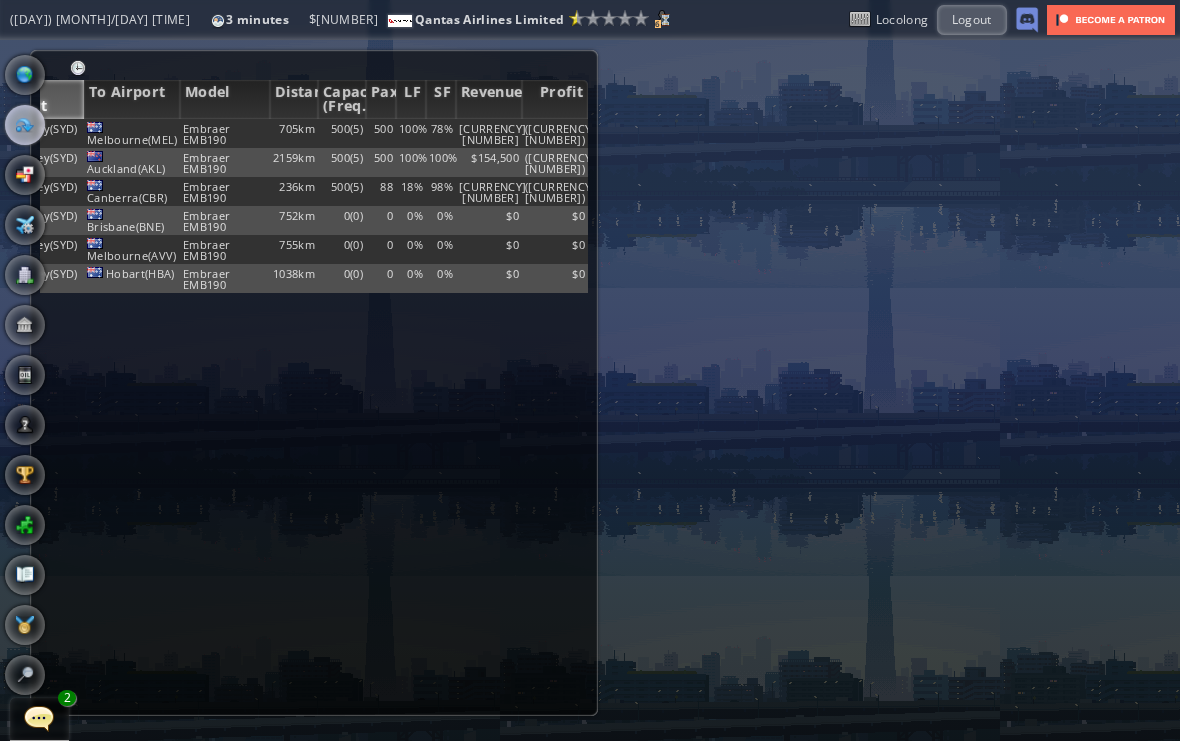 click on "Profit" at bounding box center (555, 99) 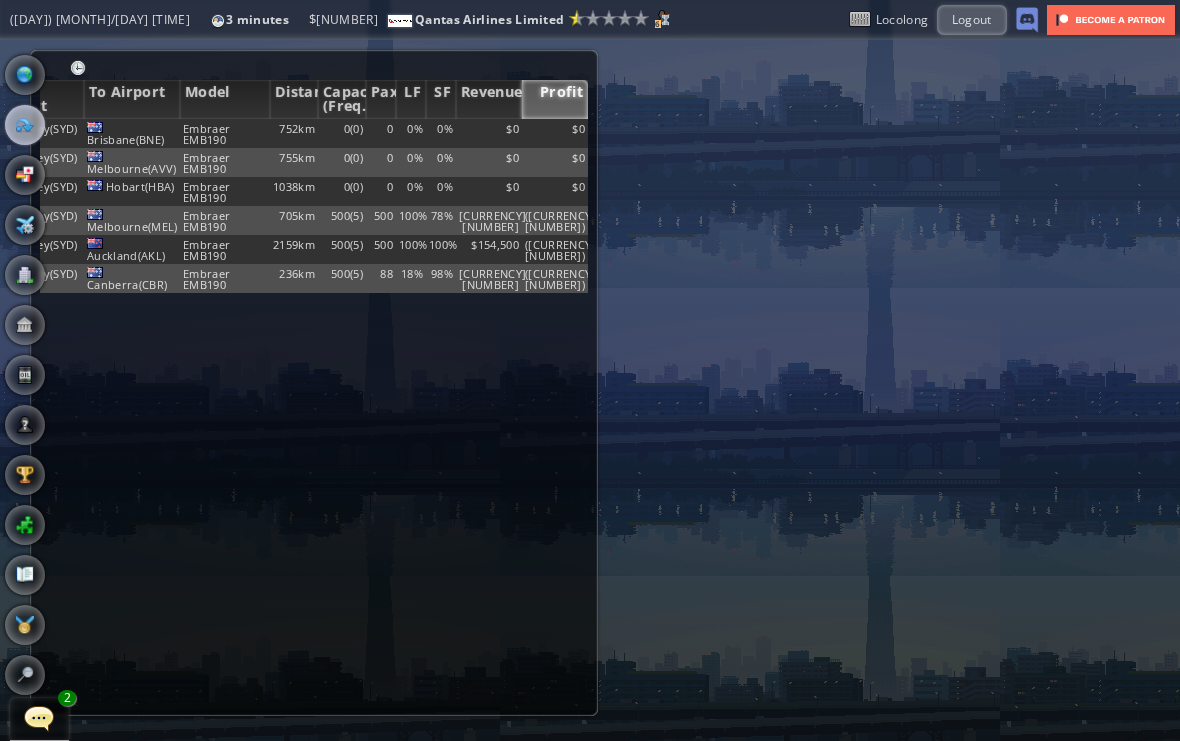 click on "Profit" at bounding box center [555, 99] 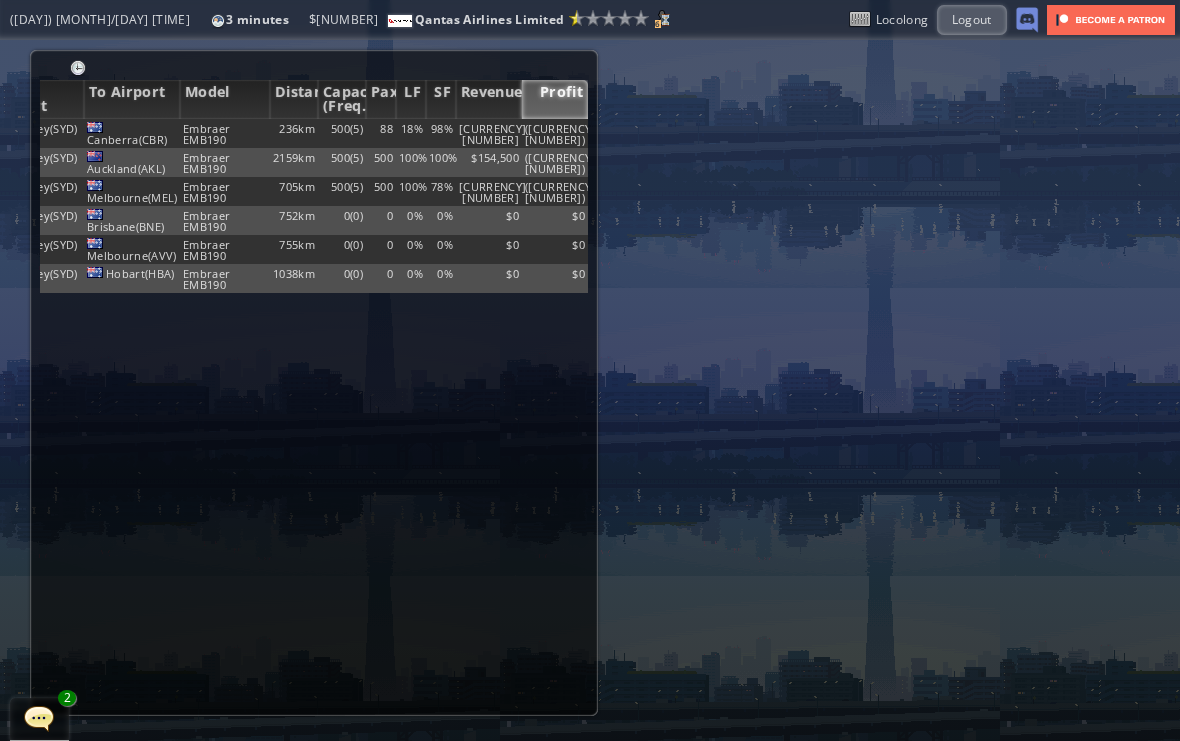 click on "([CURRENCY][NUMBER])" at bounding box center (555, 133) 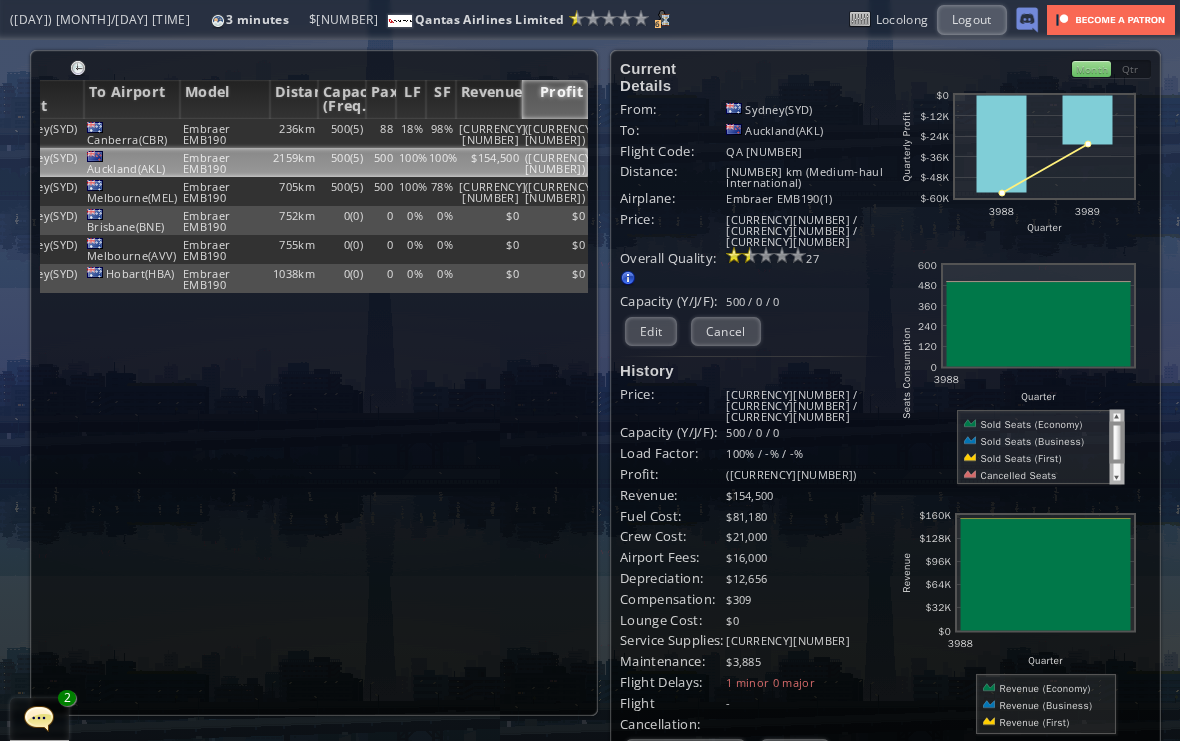 click on "Edit" at bounding box center [651, 331] 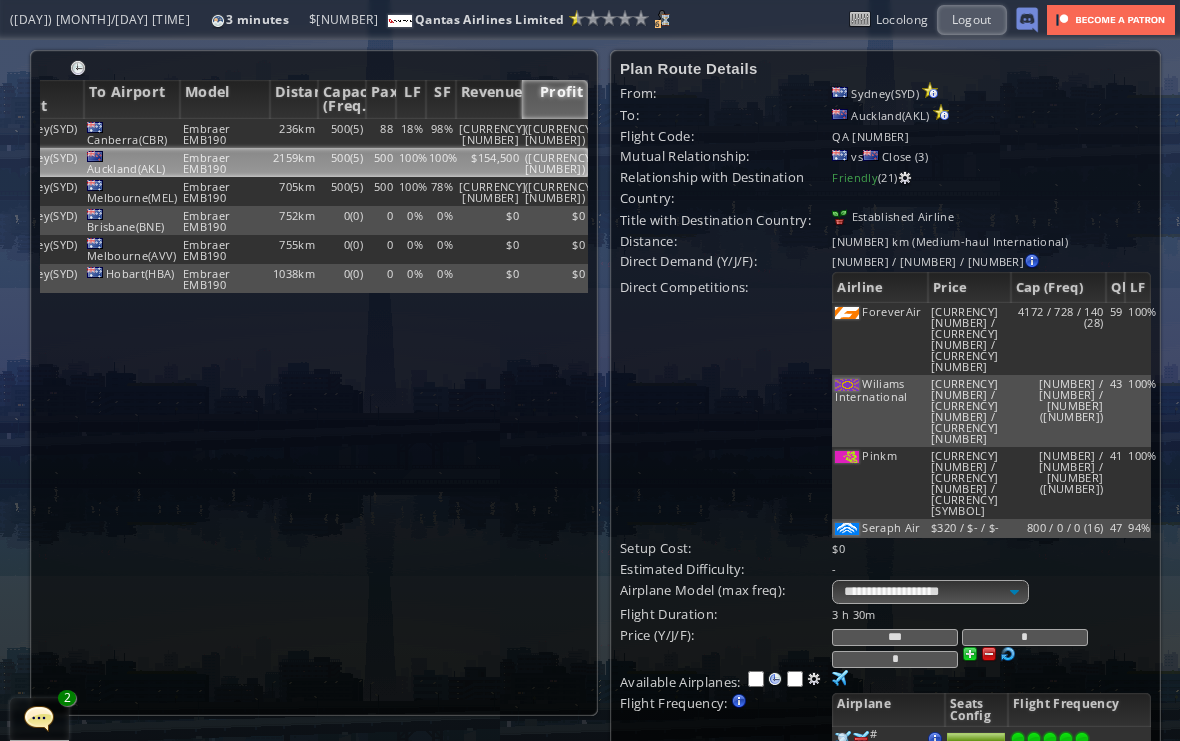 click on "***" at bounding box center [895, 637] 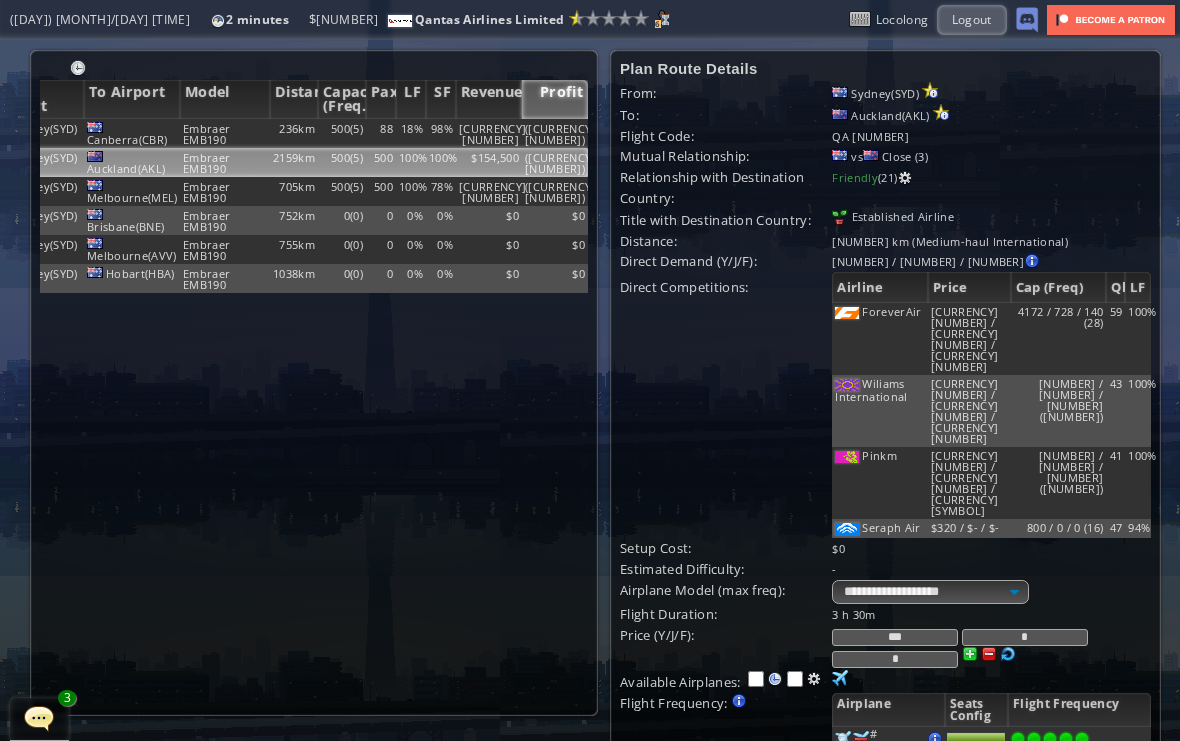 click on "***" at bounding box center (895, 637) 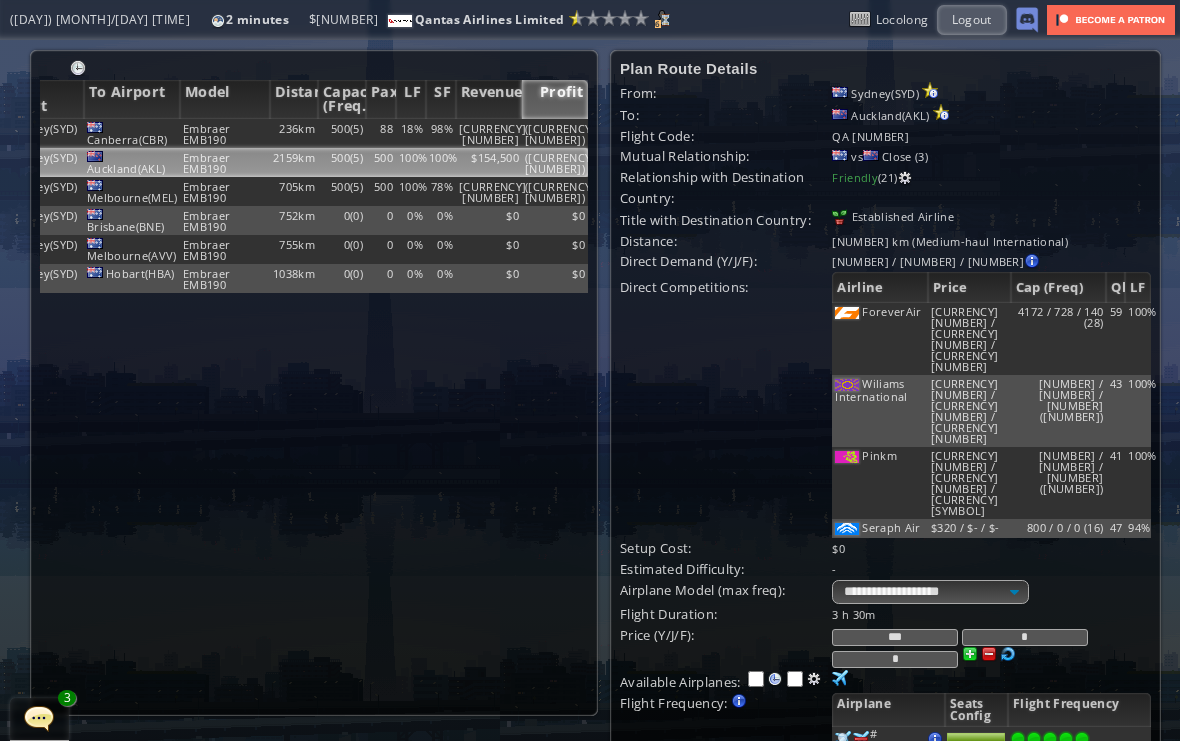 type on "***" 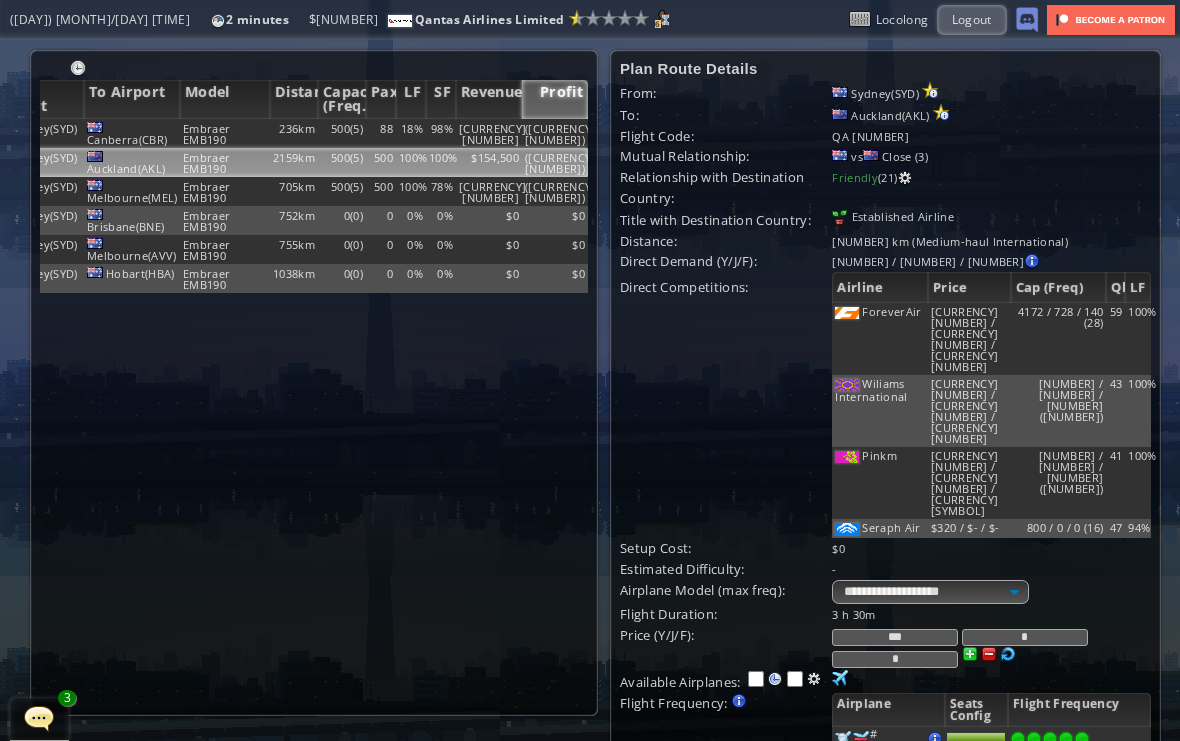 click on "Update" at bounding box center [661, 848] 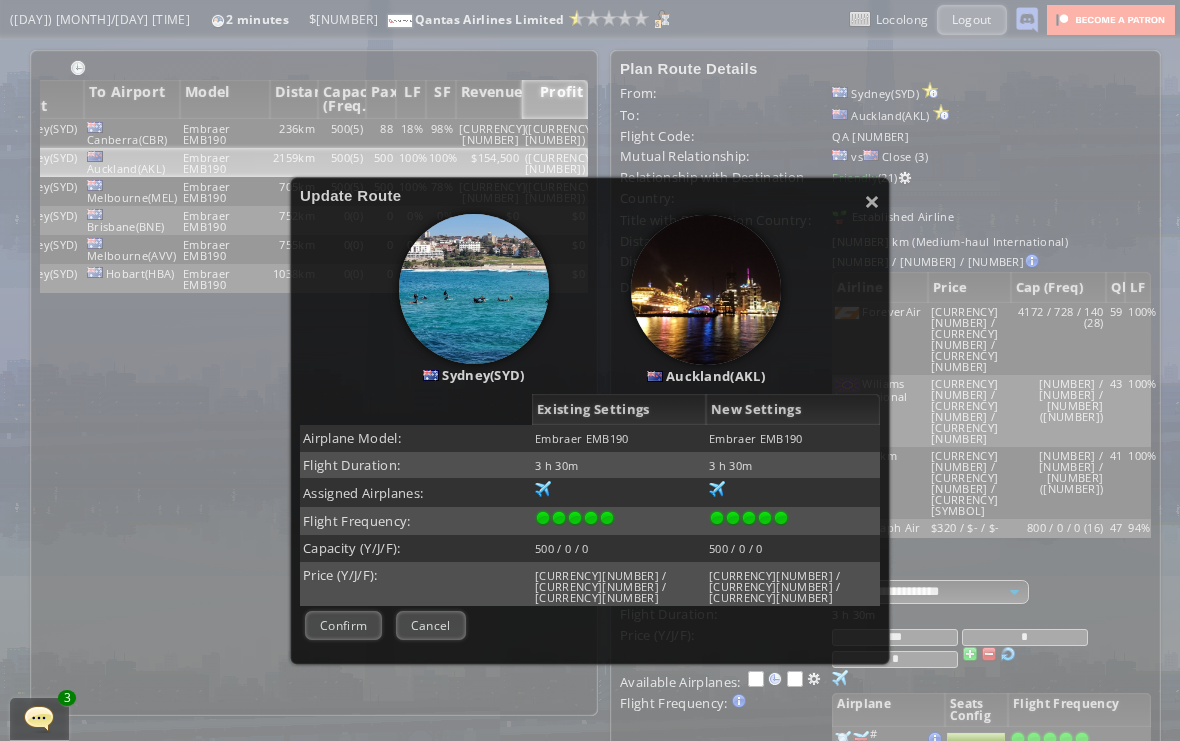 click on "Confirm" at bounding box center [343, 625] 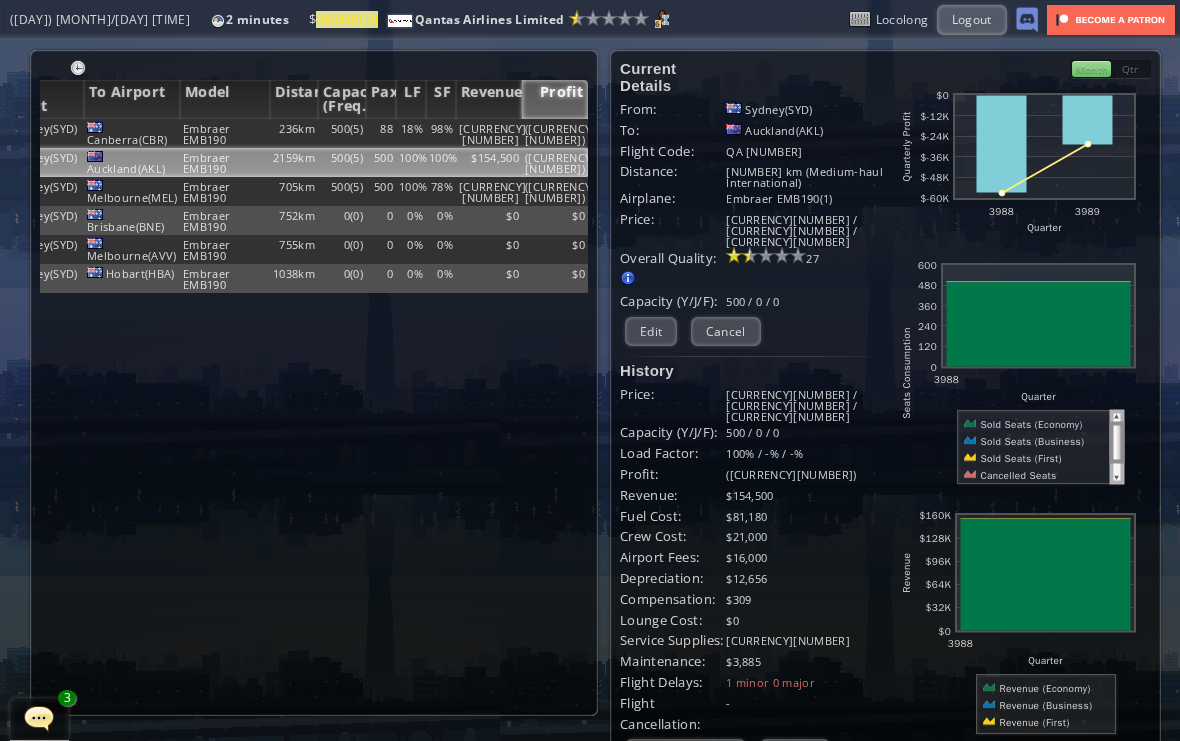 click on "Survey" at bounding box center (795, 753) 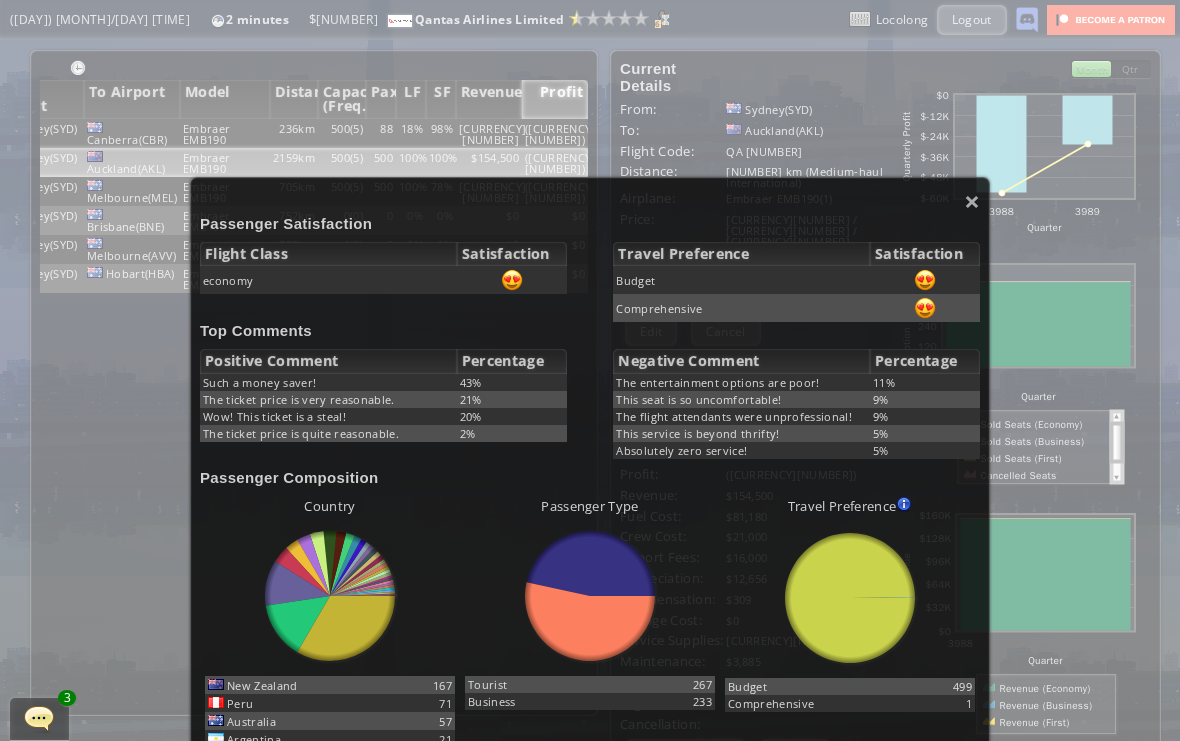 click on "×" at bounding box center (972, 201) 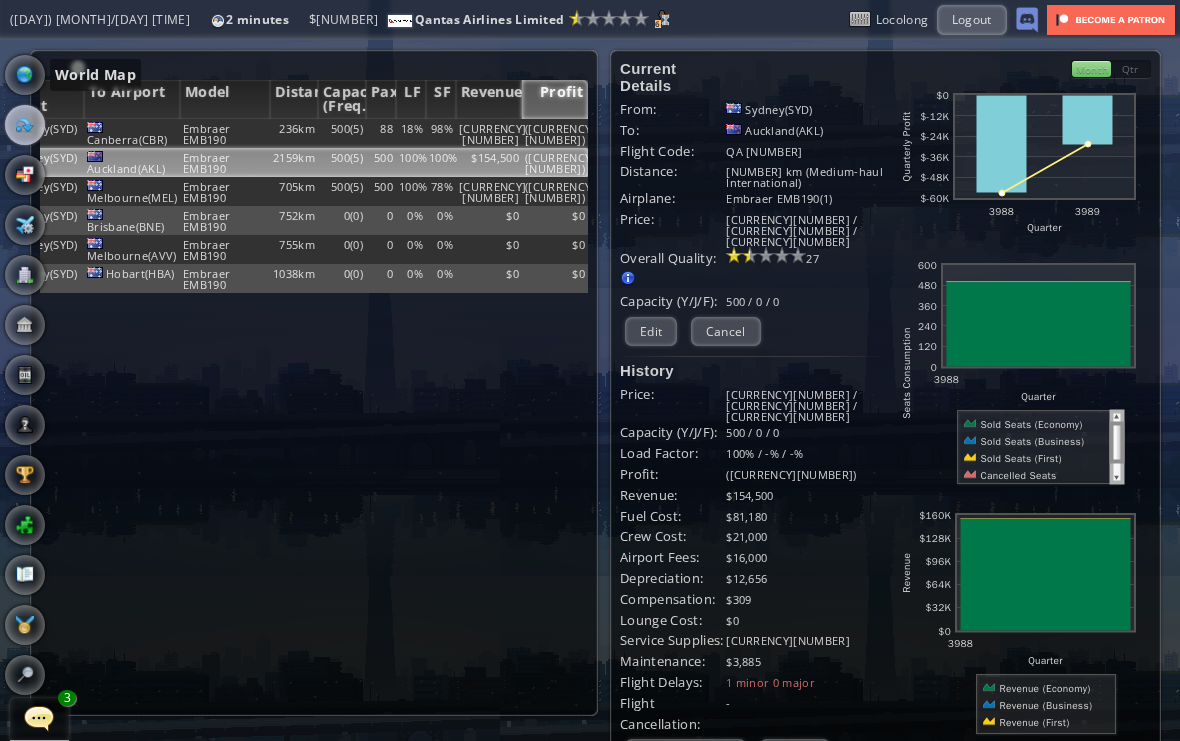 click at bounding box center (25, 75) 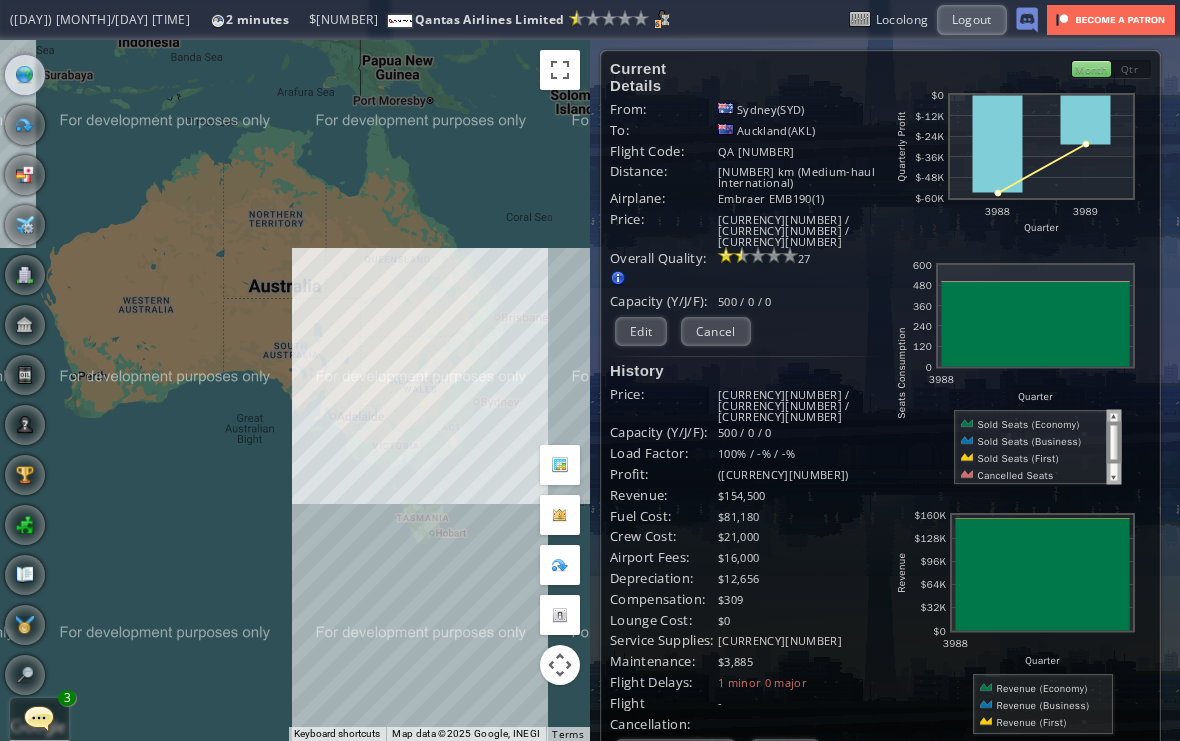 click on "Cancel" at bounding box center [716, 331] 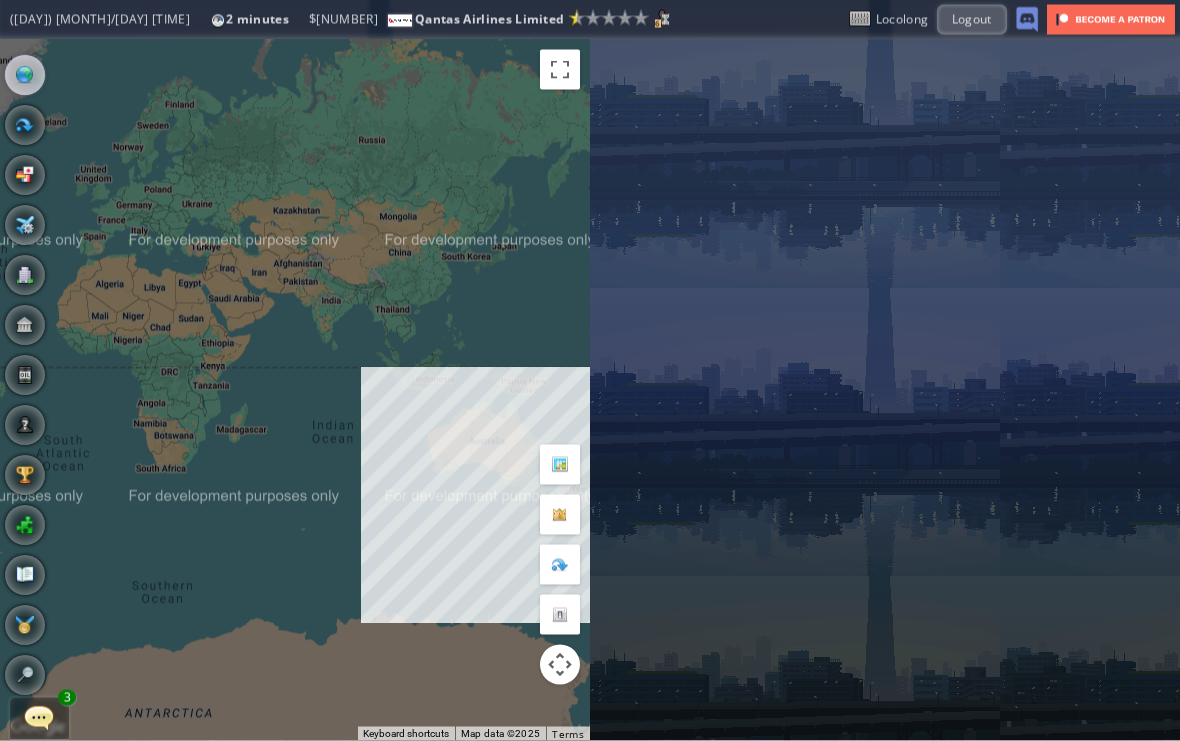scroll, scrollTop: 0, scrollLeft: 0, axis: both 